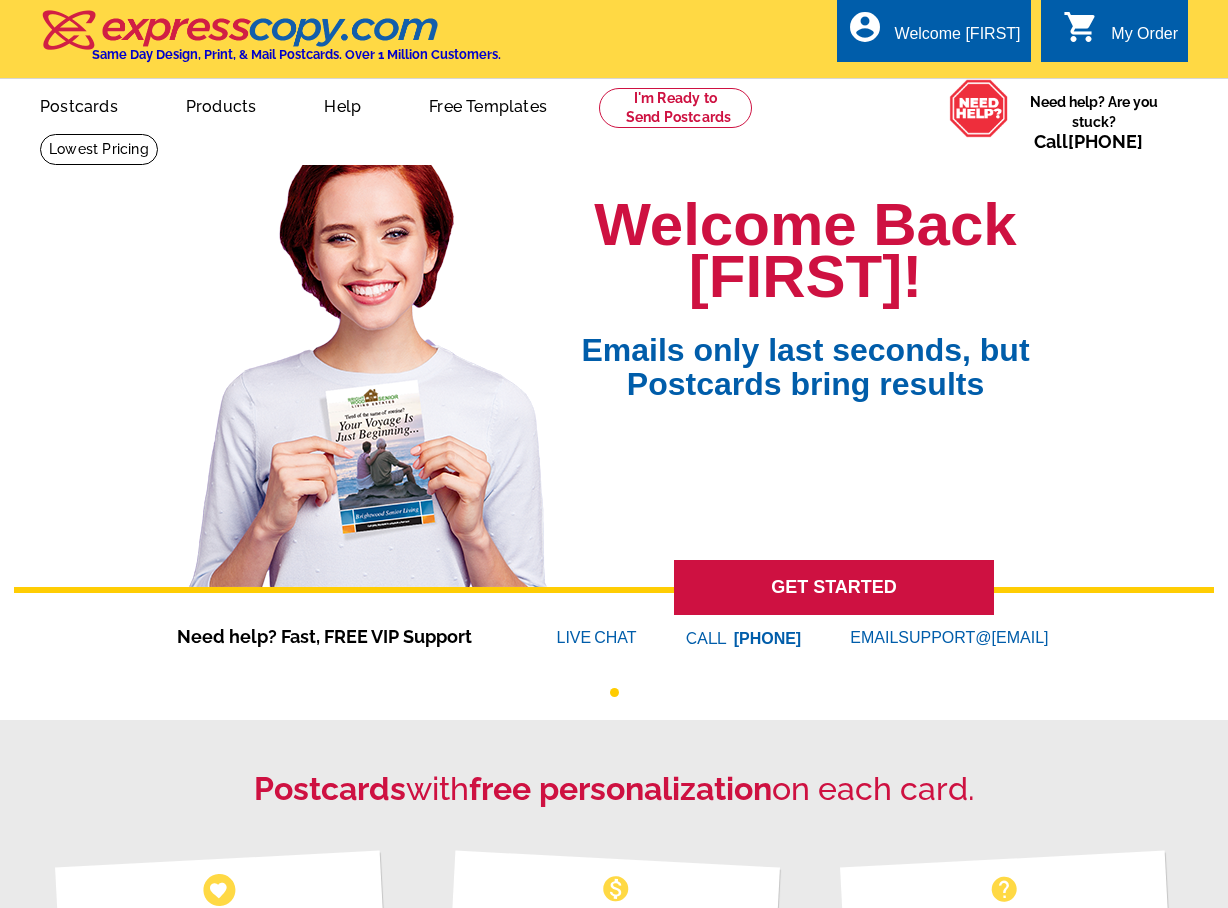 scroll, scrollTop: 0, scrollLeft: 0, axis: both 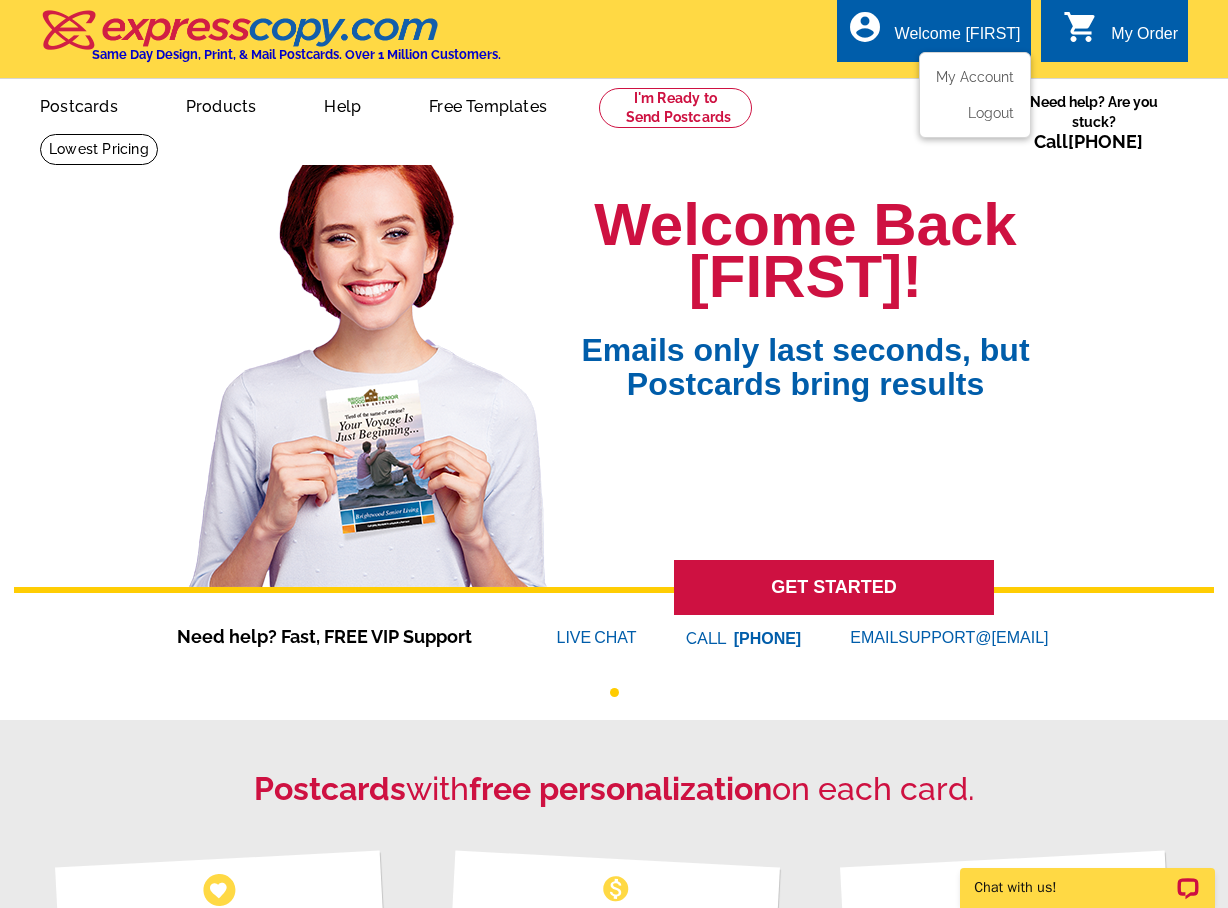 click on "Welcome [FIRST]" at bounding box center (958, 39) 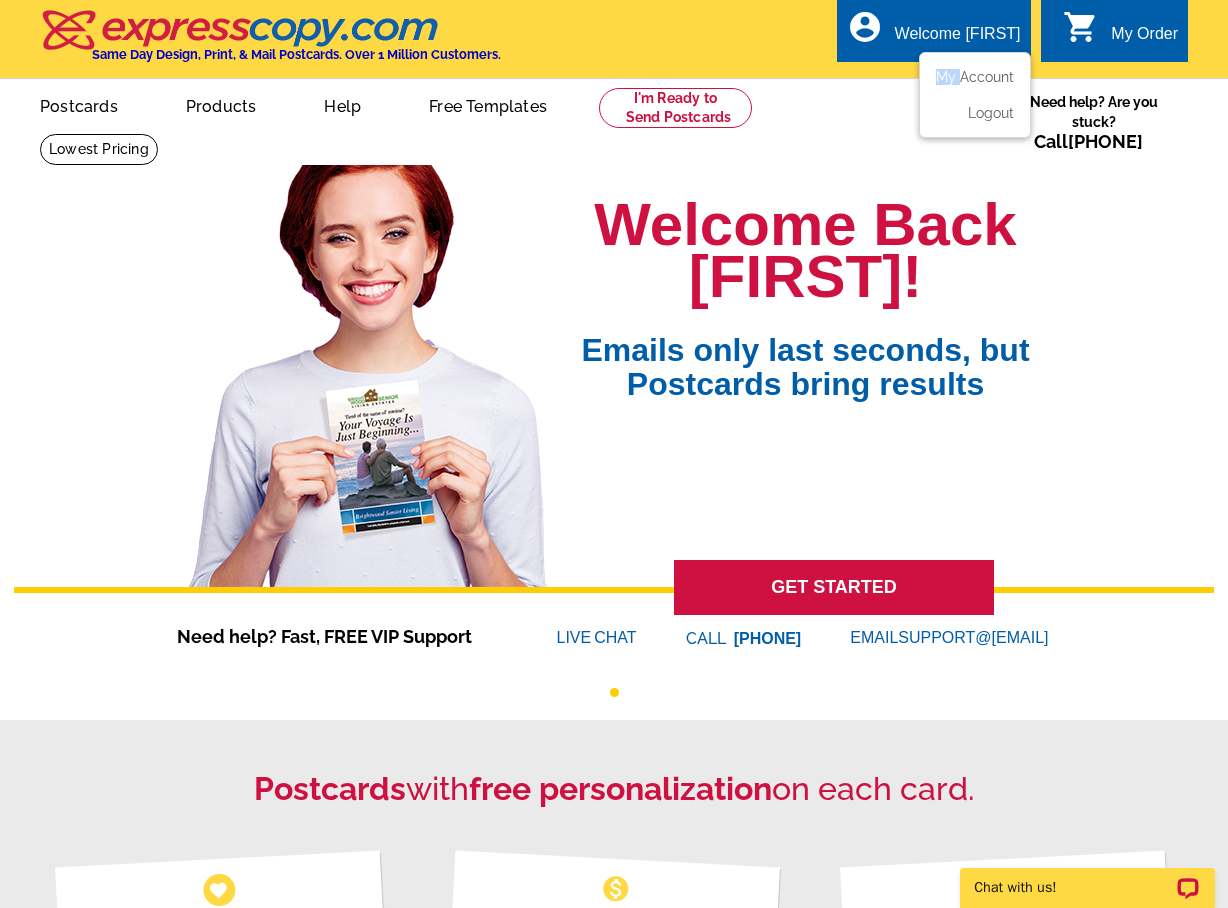click on "My Account Logout" at bounding box center (975, 95) 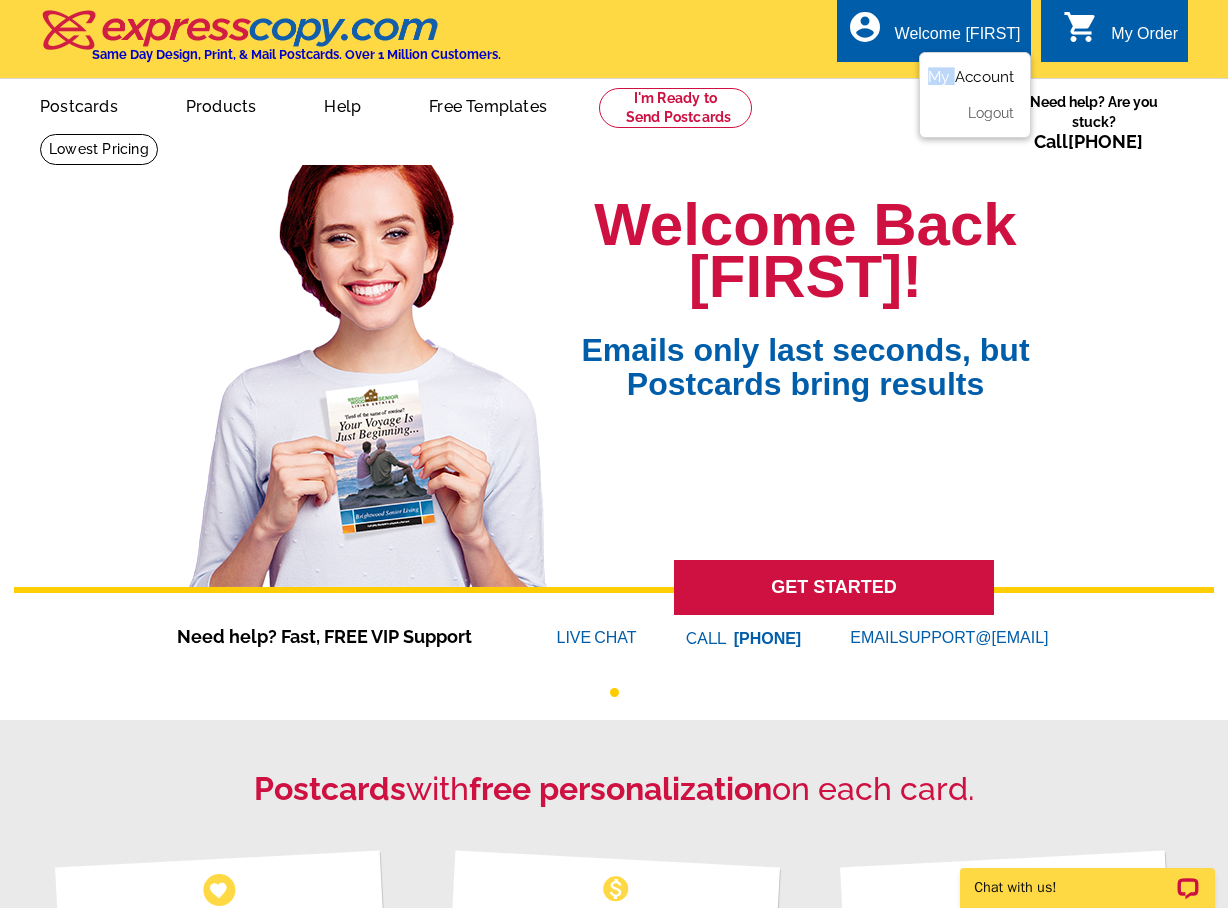 click on "My Account" at bounding box center (971, 77) 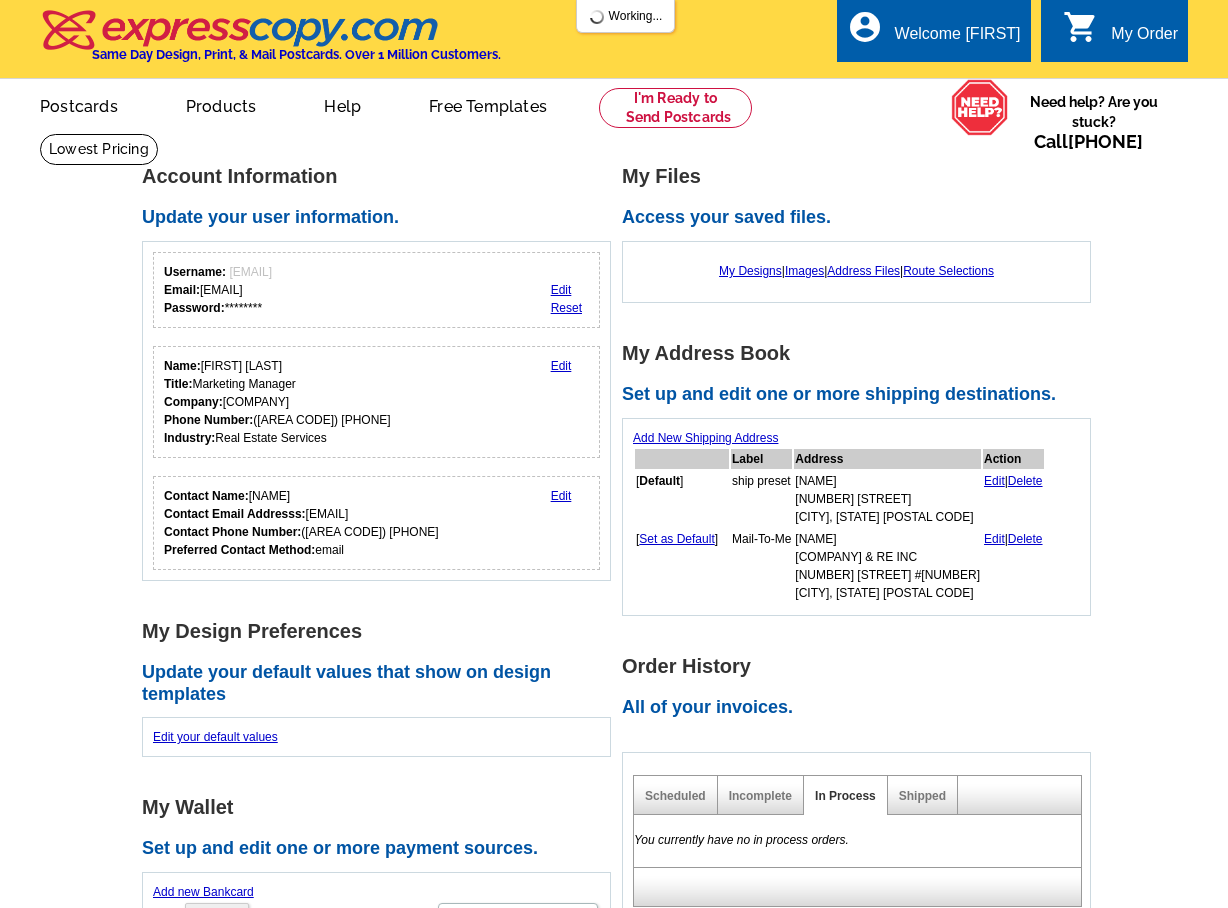 scroll, scrollTop: 0, scrollLeft: 0, axis: both 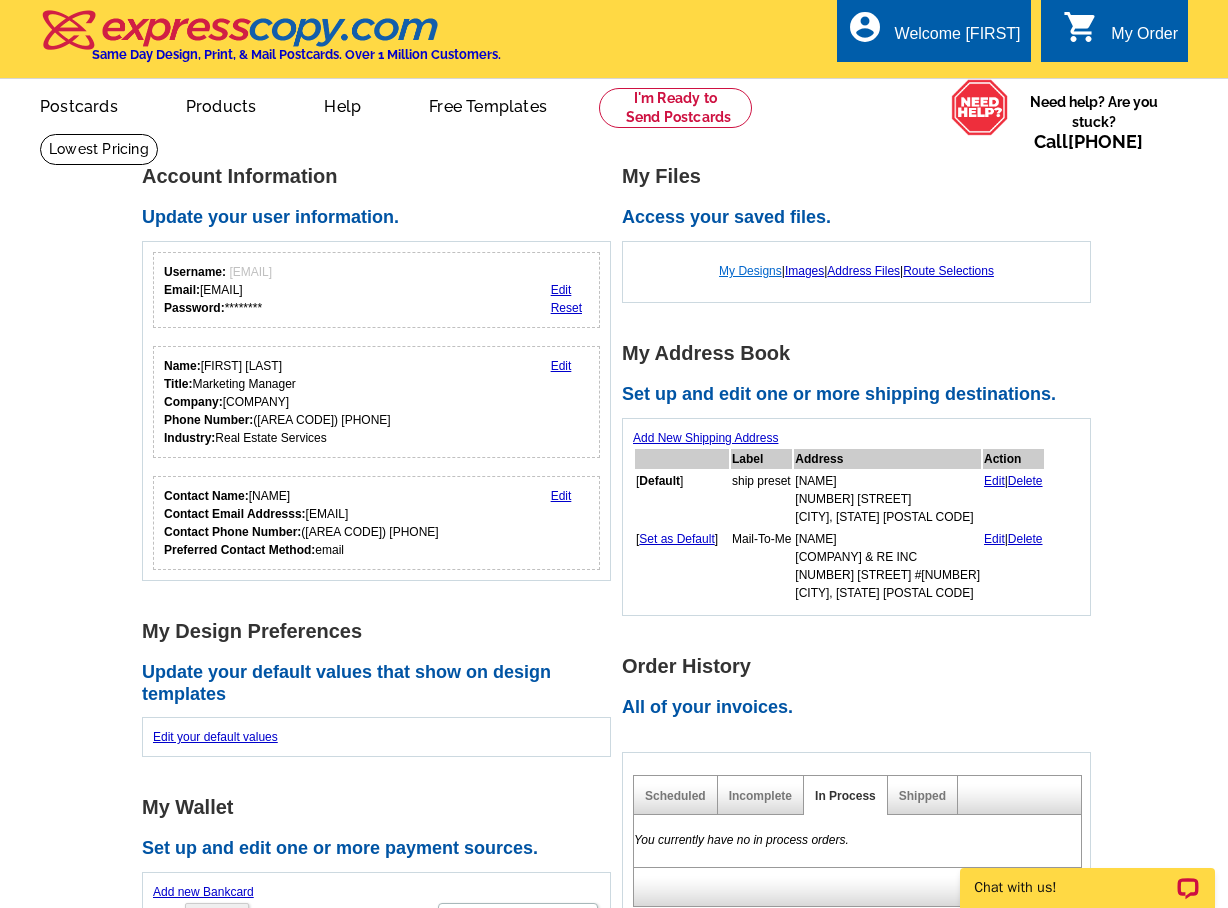 click on "My Designs" at bounding box center (750, 271) 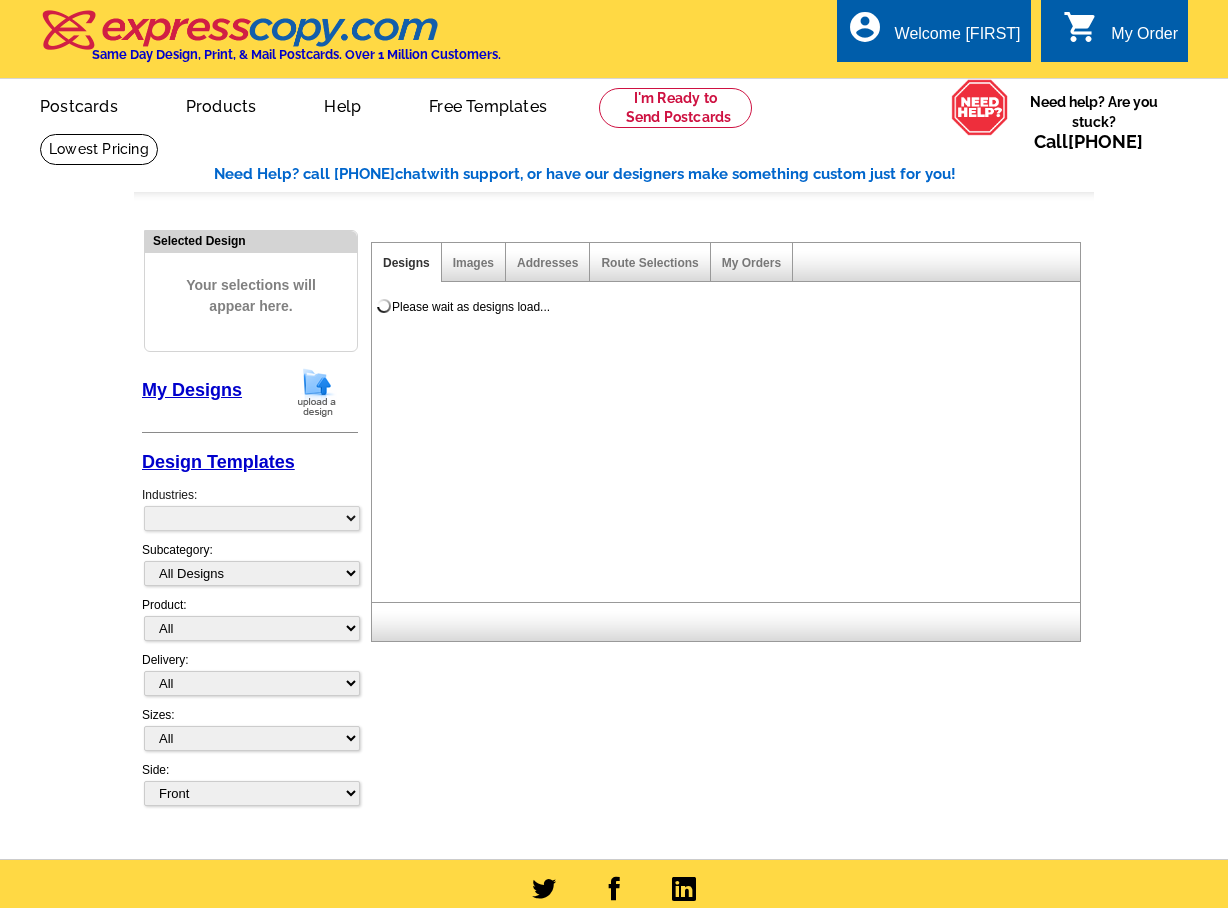 scroll, scrollTop: 0, scrollLeft: 0, axis: both 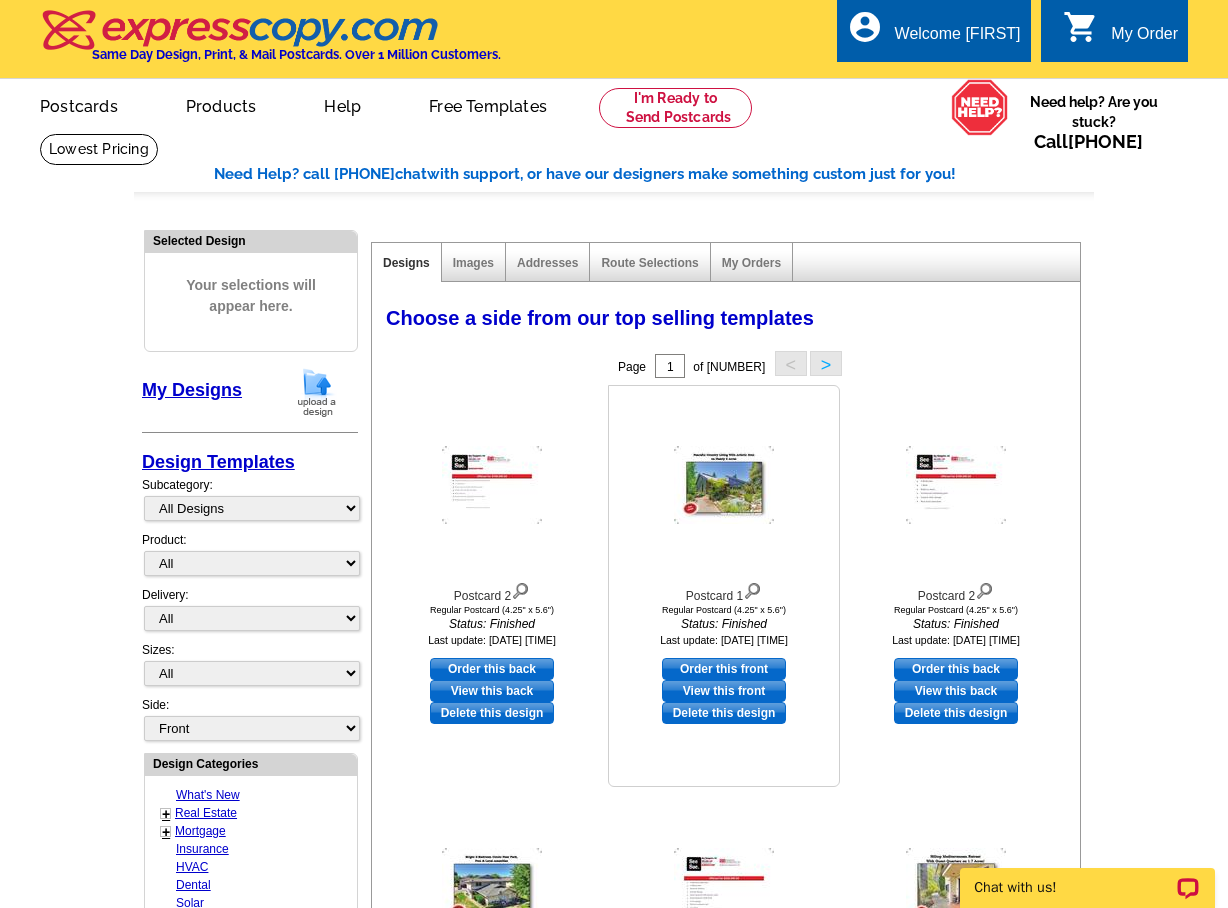 click at bounding box center (724, 485) 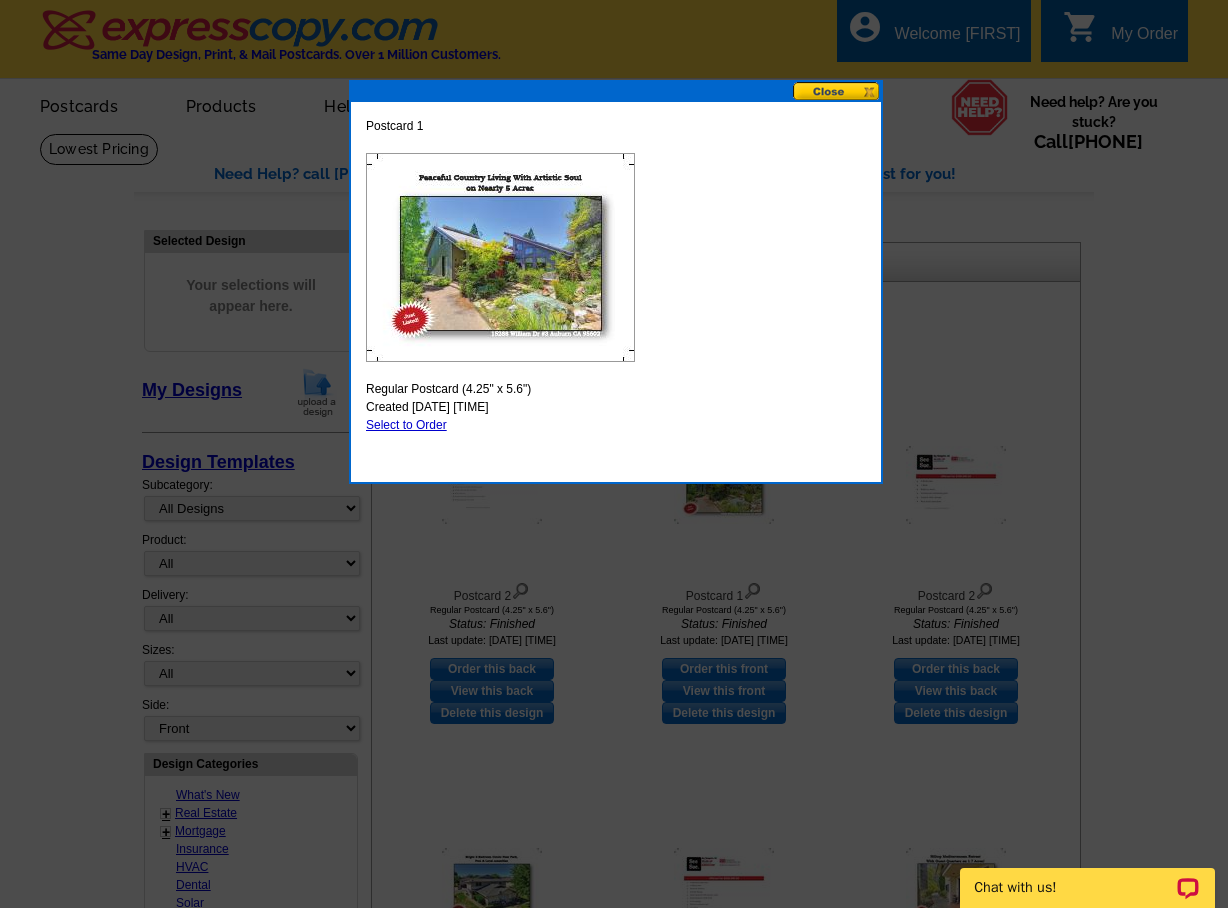 click at bounding box center (500, 257) 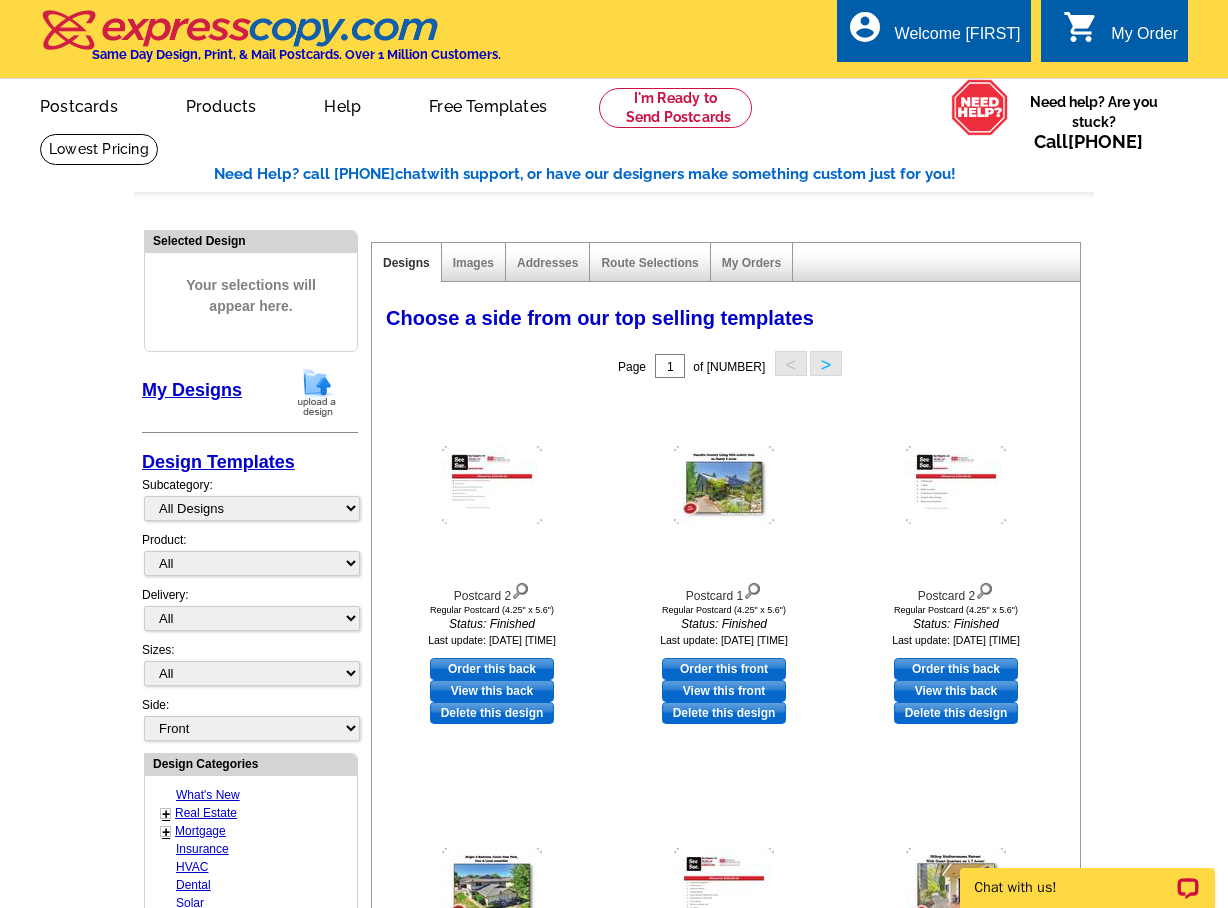 click on "Images" at bounding box center [474, 262] 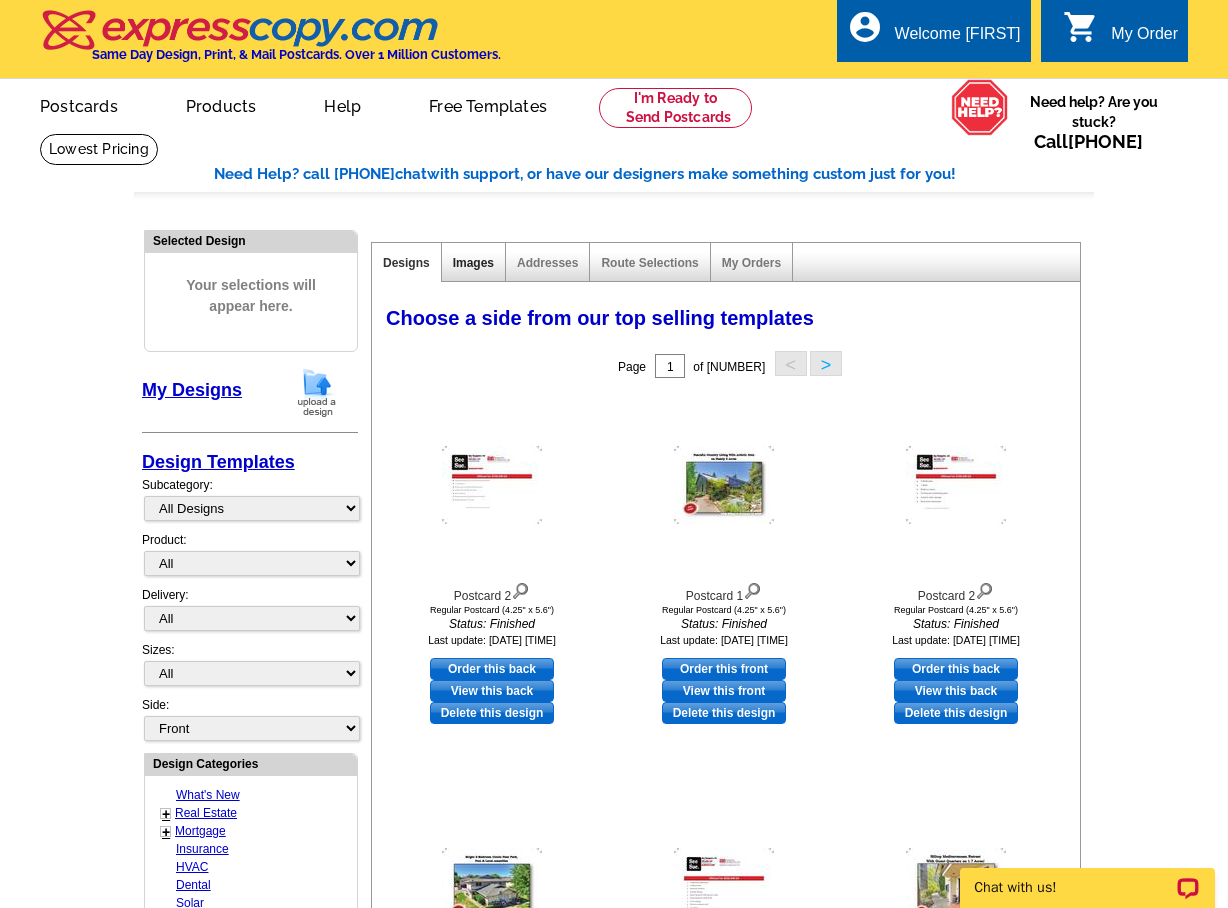 click on "Images" at bounding box center [473, 263] 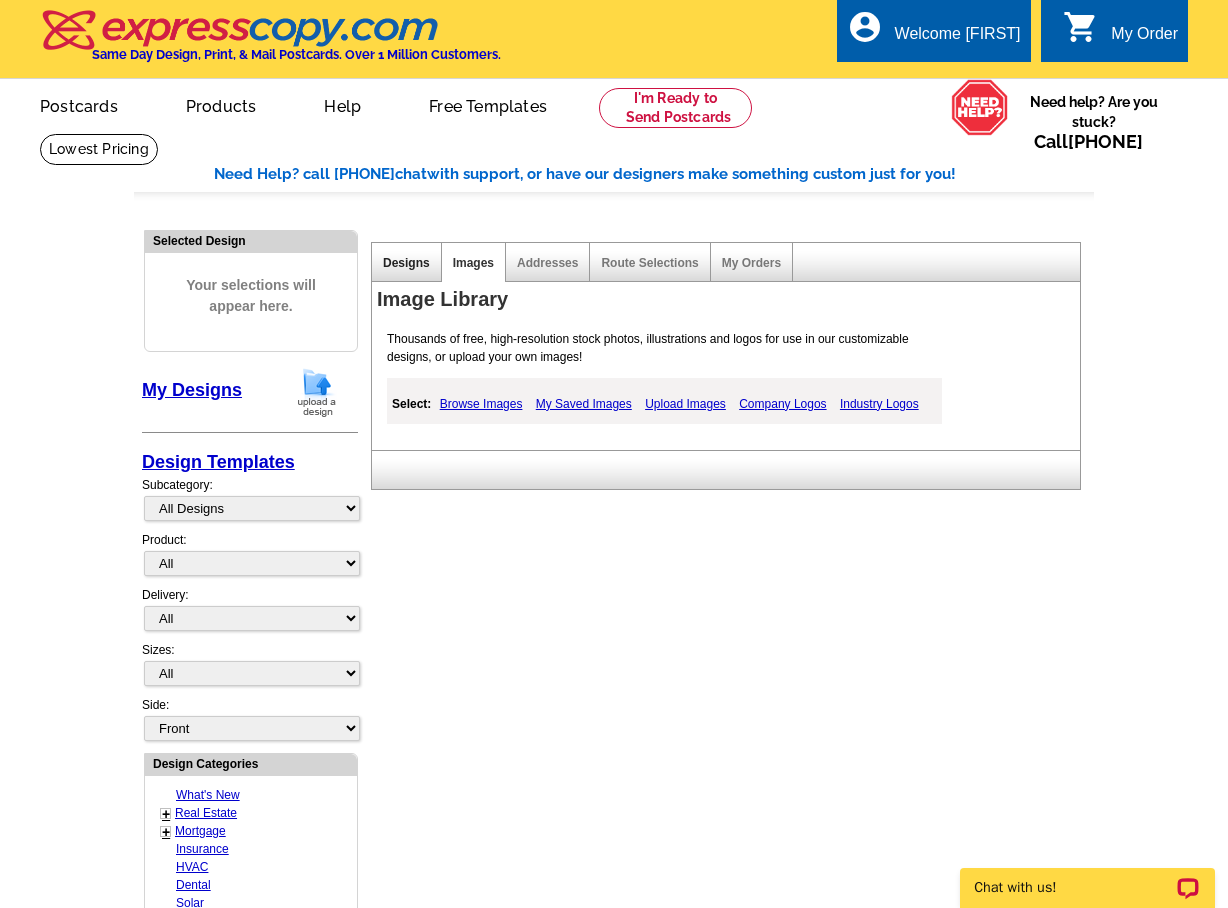 click on "Designs" at bounding box center [406, 263] 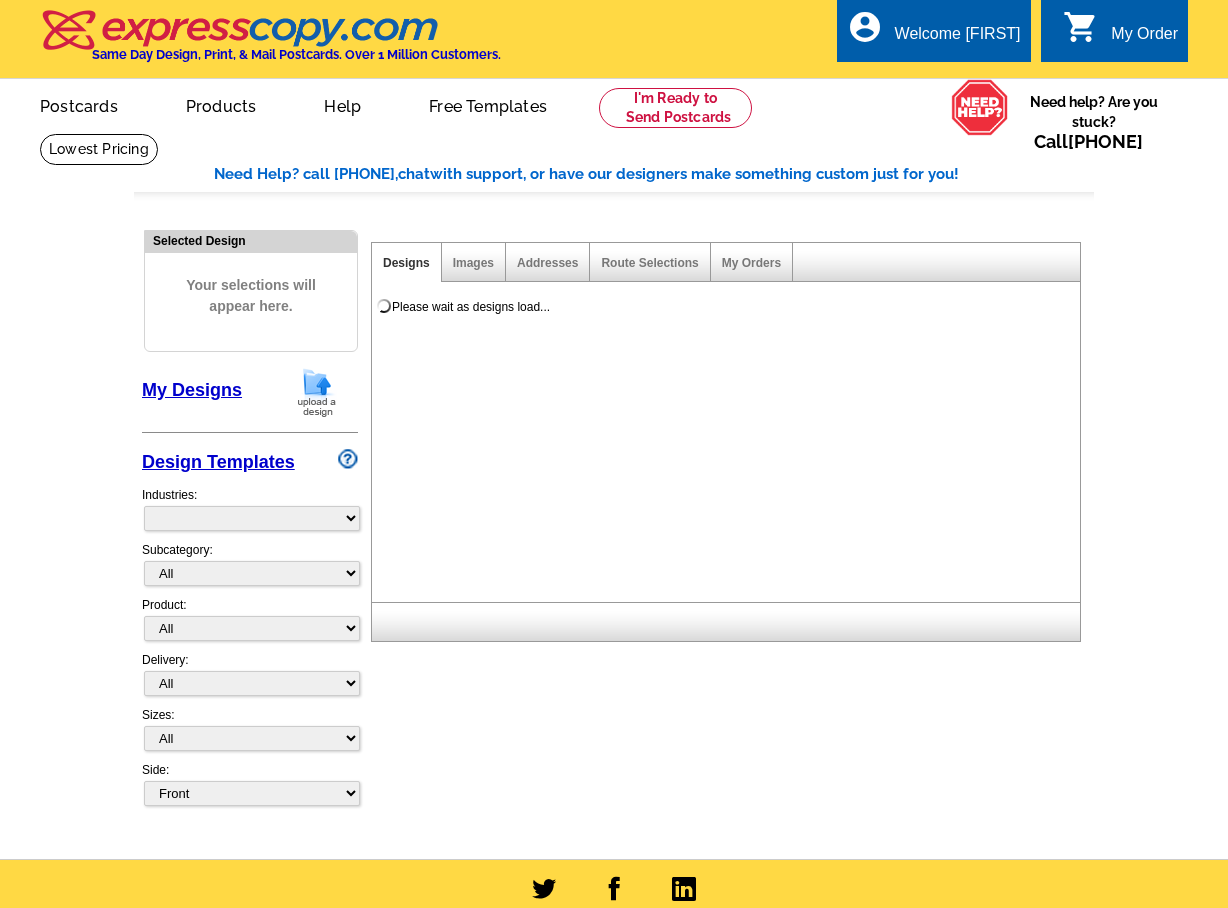 scroll, scrollTop: 0, scrollLeft: 0, axis: both 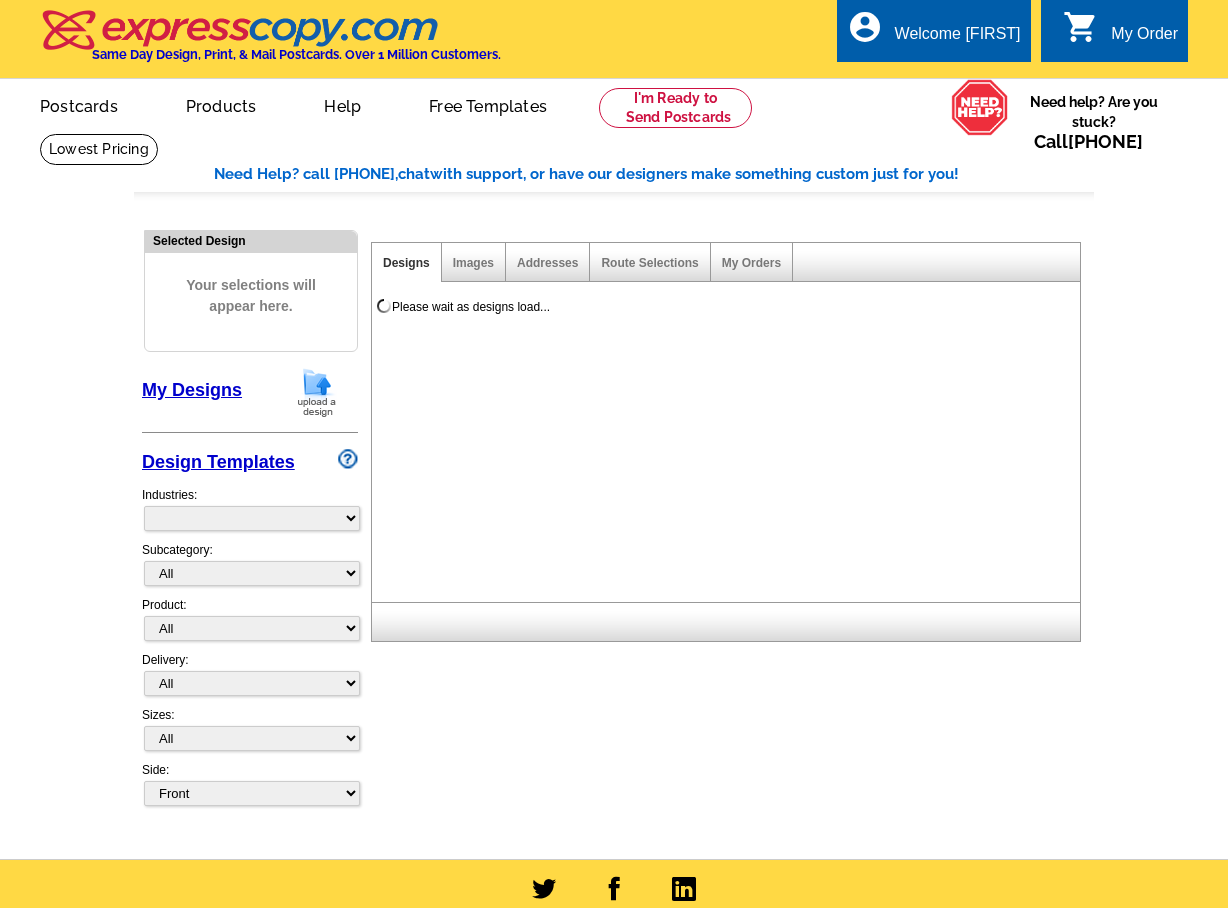 select on "785" 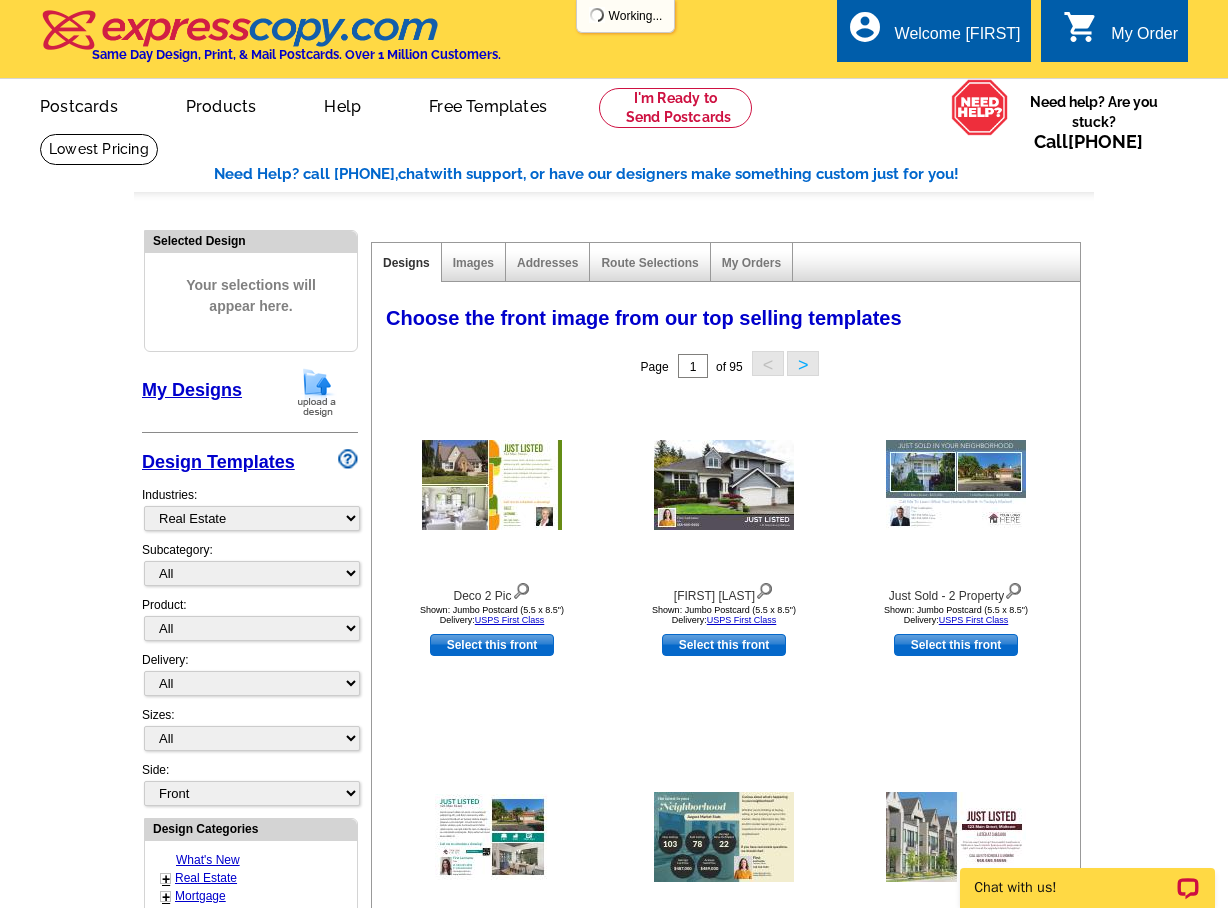 scroll, scrollTop: 0, scrollLeft: 0, axis: both 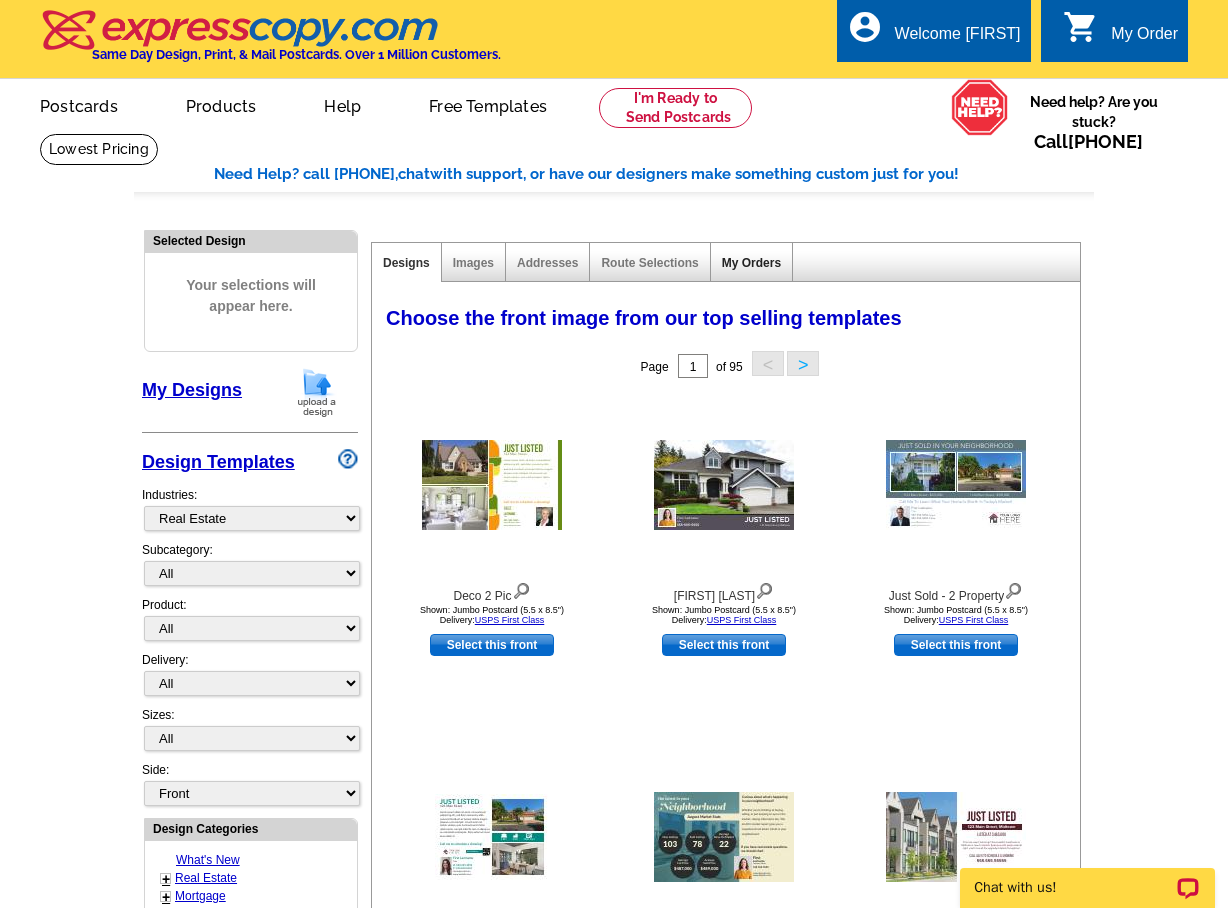 click on "My Orders" at bounding box center (751, 263) 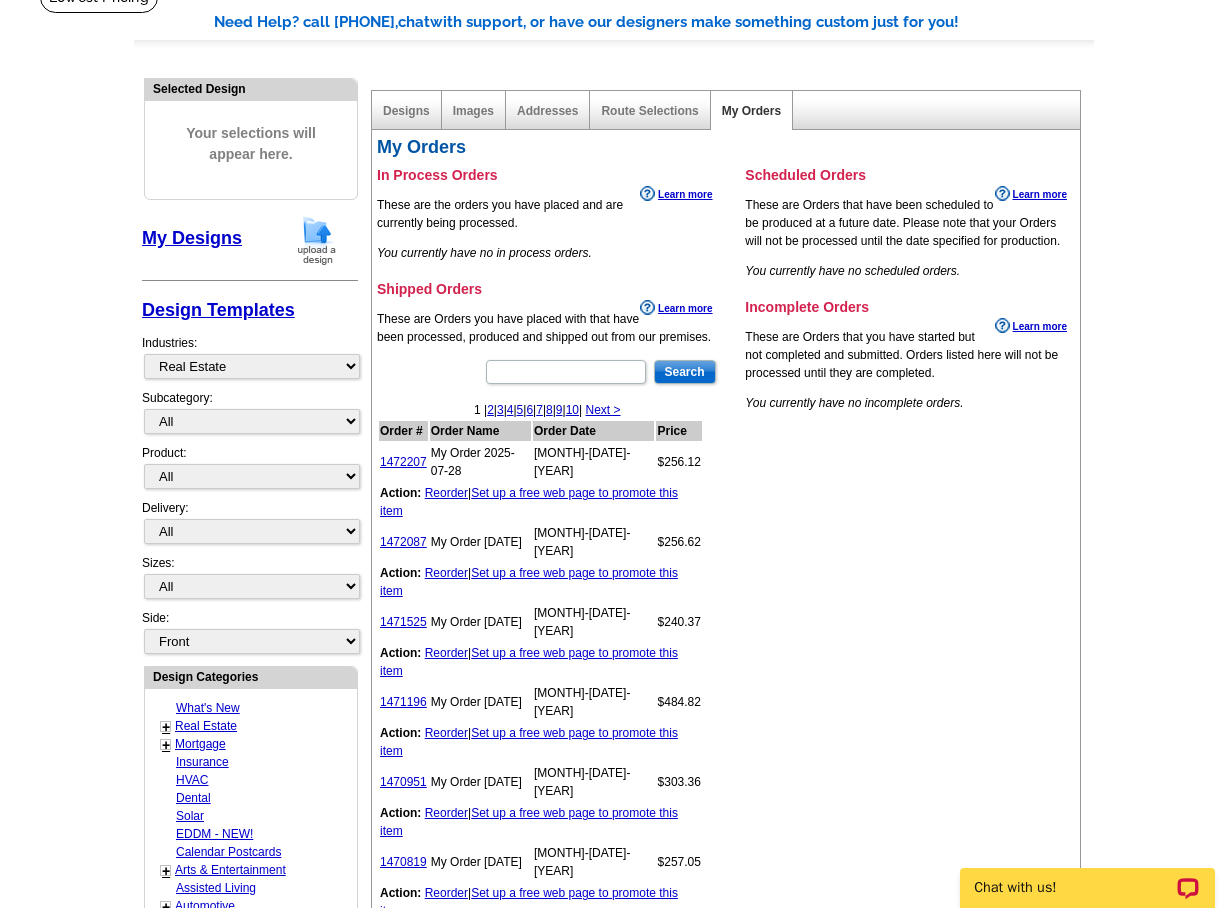 scroll, scrollTop: 300, scrollLeft: 0, axis: vertical 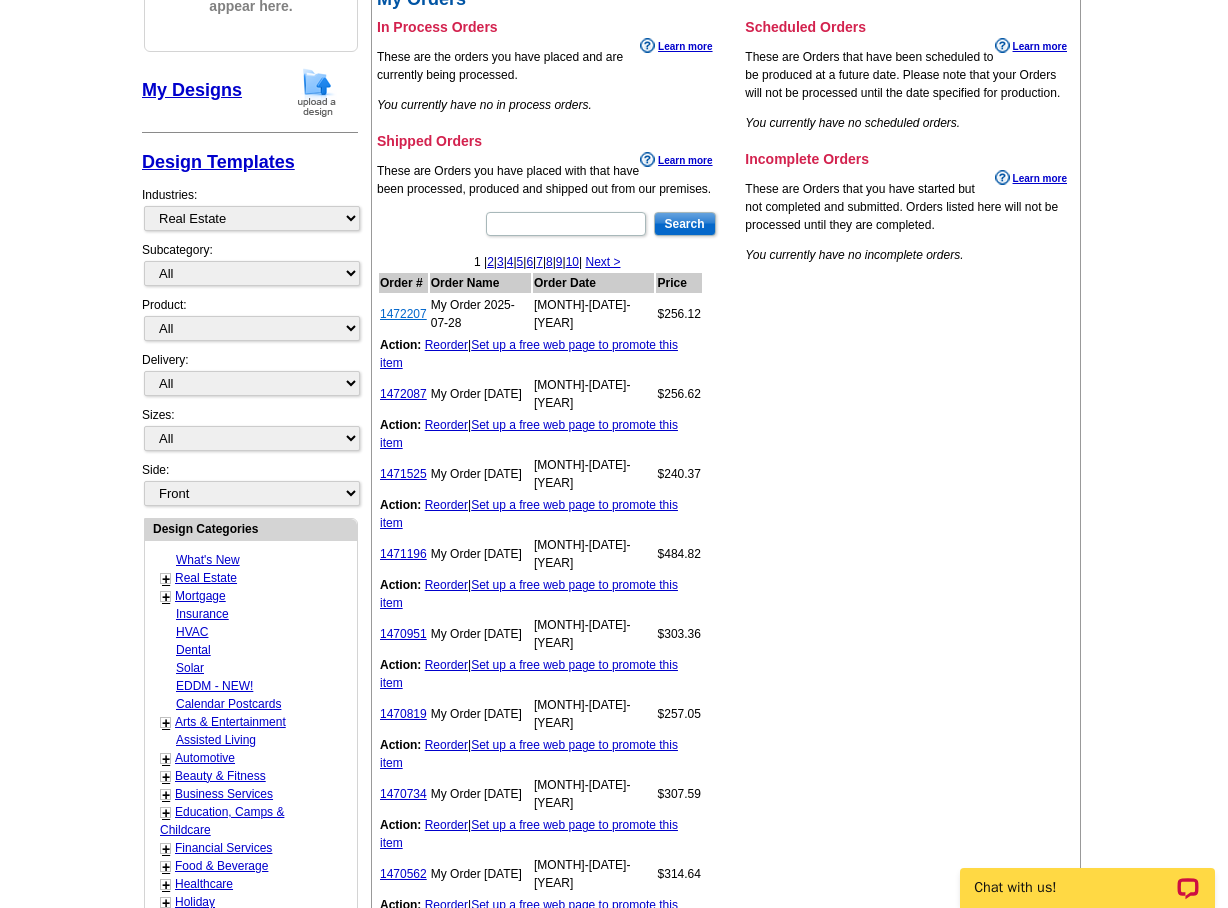click on "1472207" at bounding box center (403, 314) 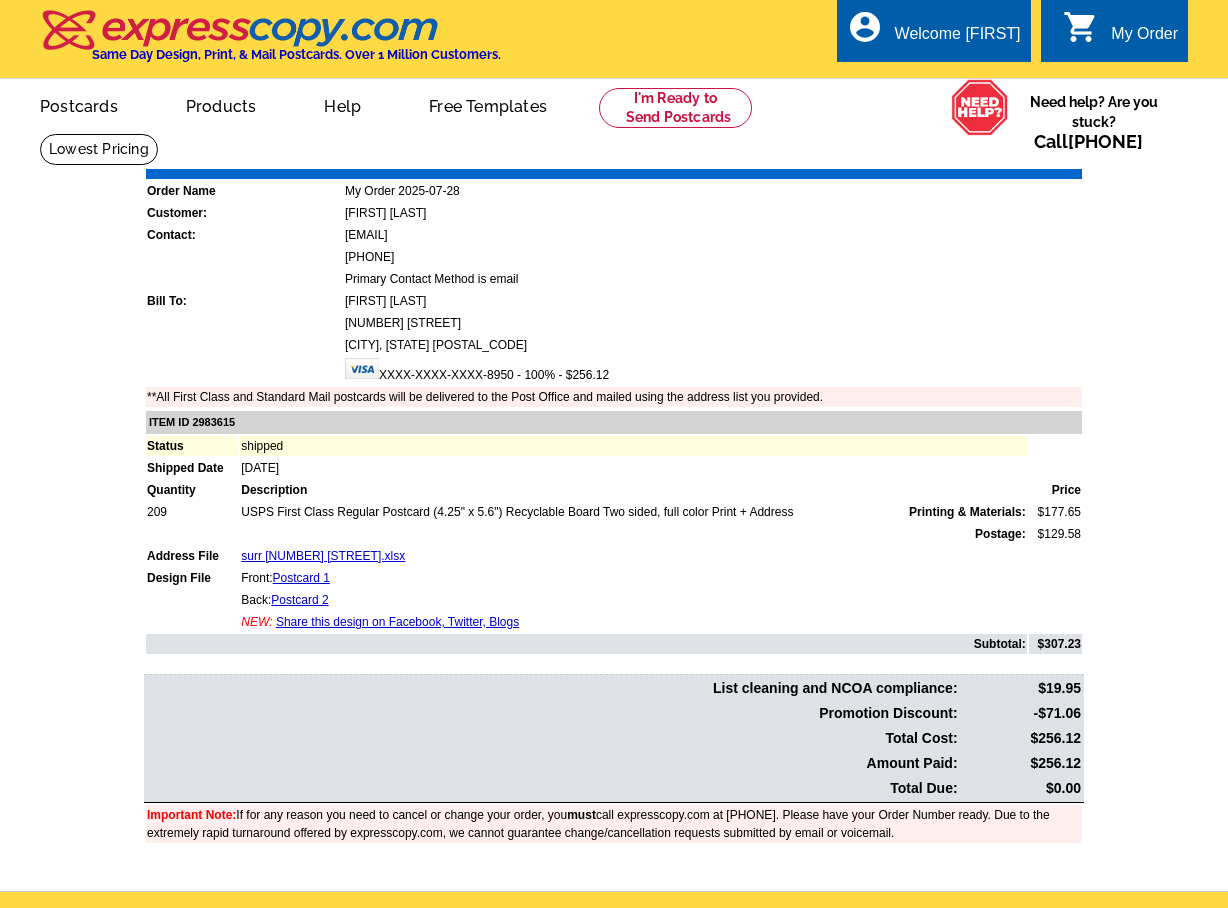 scroll, scrollTop: 0, scrollLeft: 0, axis: both 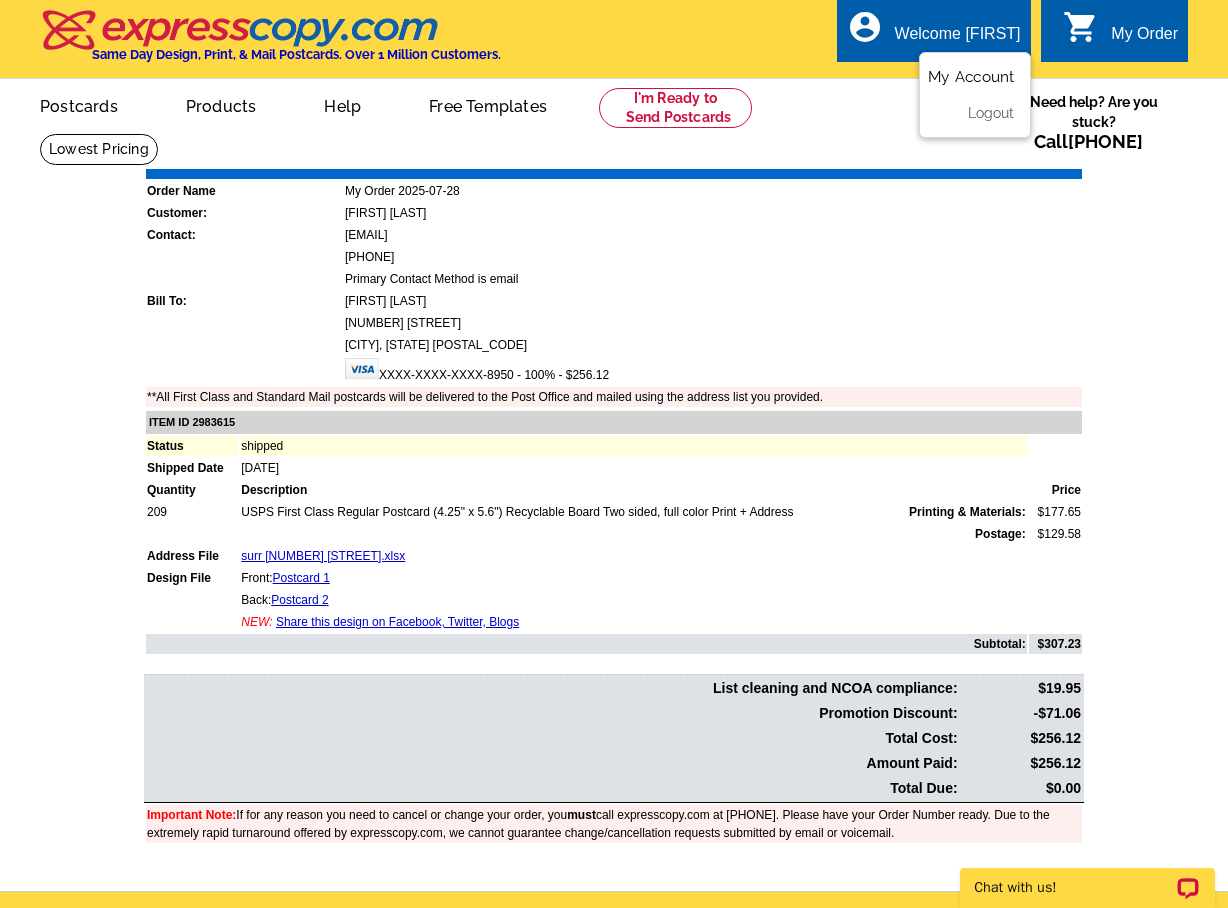 click on "My Account" at bounding box center (971, 77) 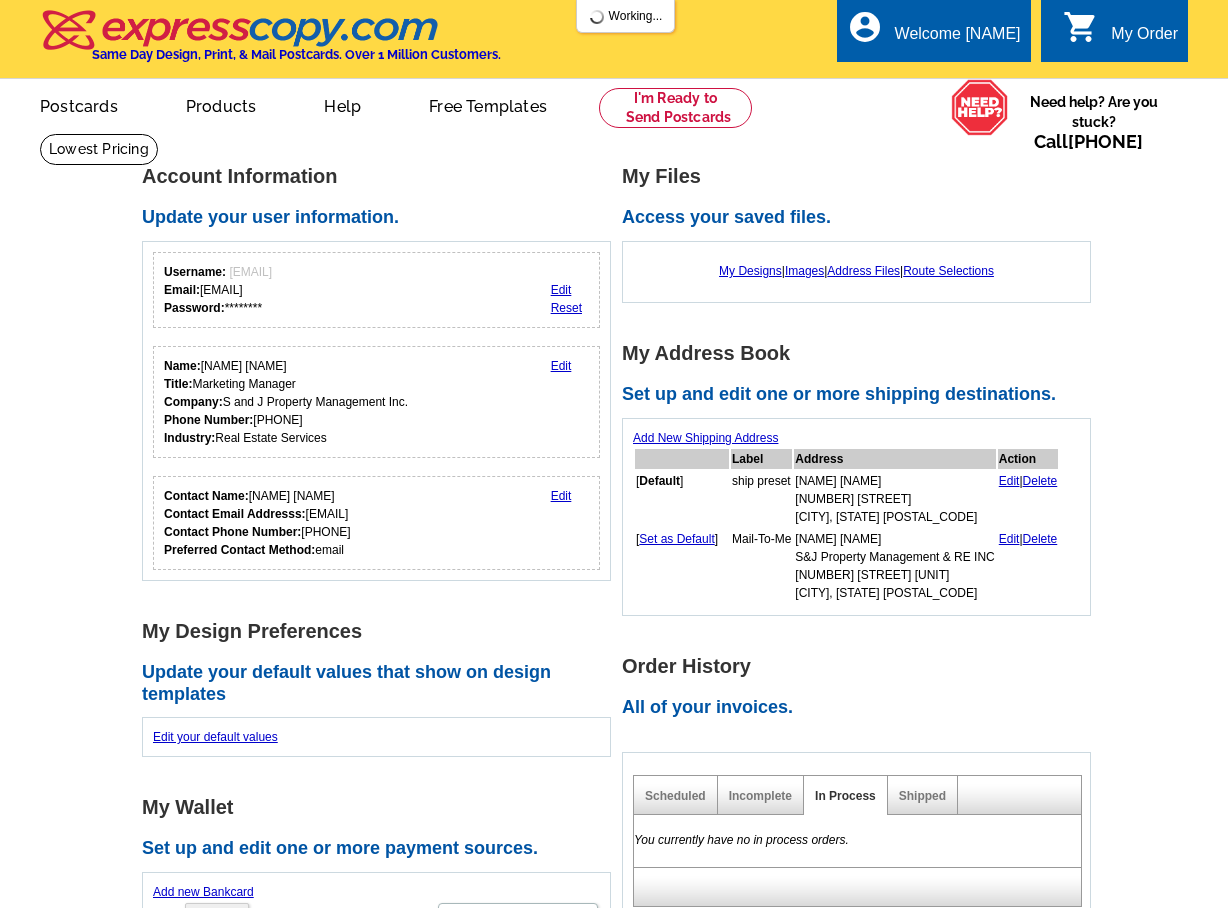 scroll, scrollTop: 0, scrollLeft: 0, axis: both 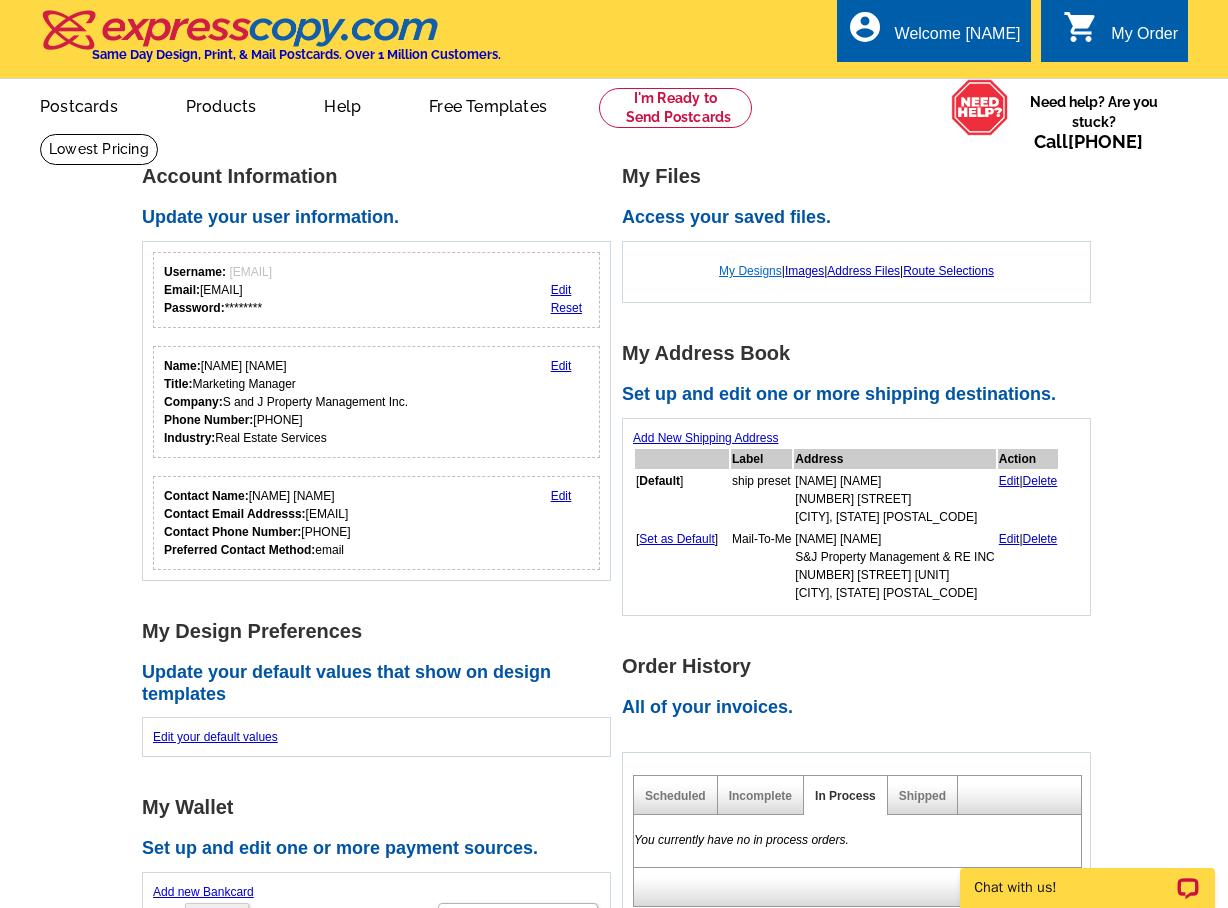 click on "My Designs" at bounding box center [750, 271] 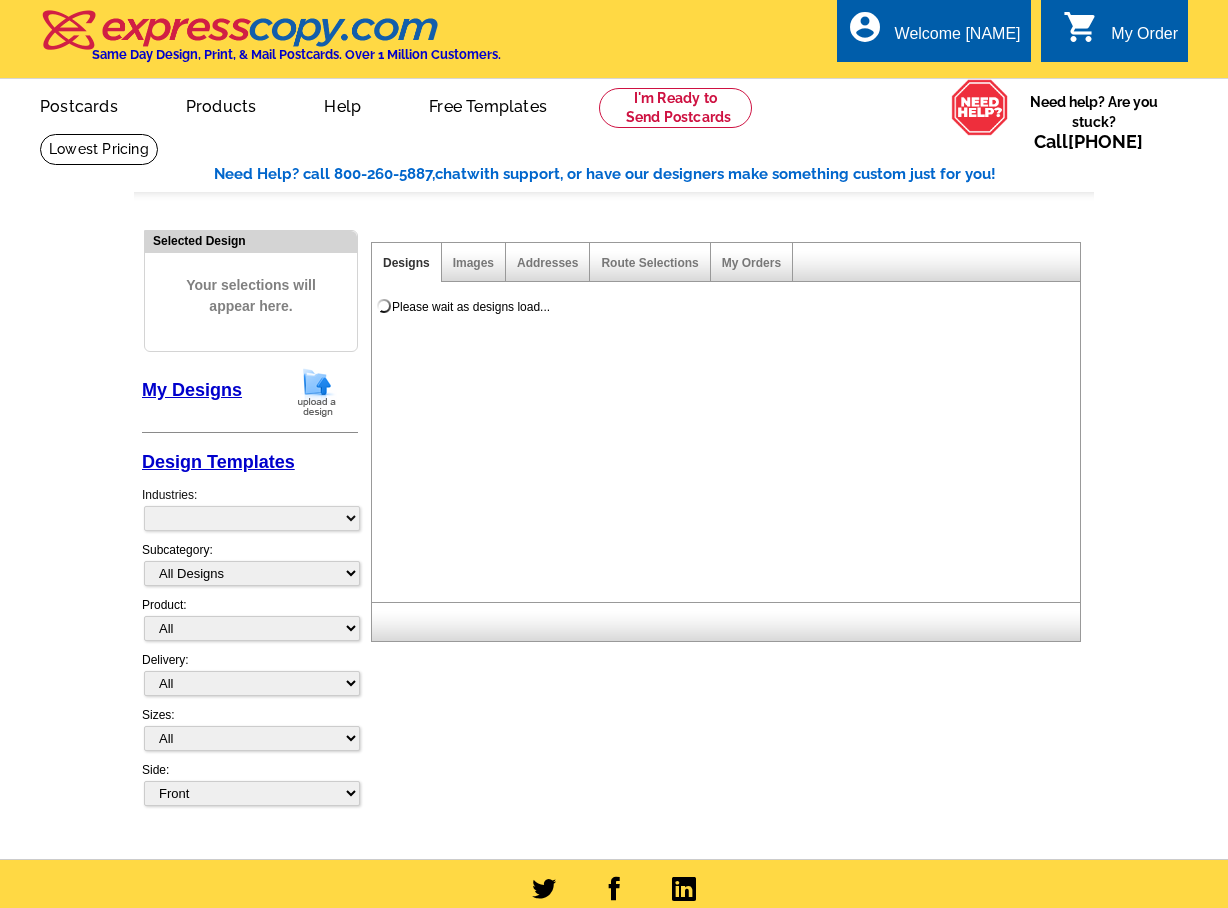 scroll, scrollTop: 0, scrollLeft: 0, axis: both 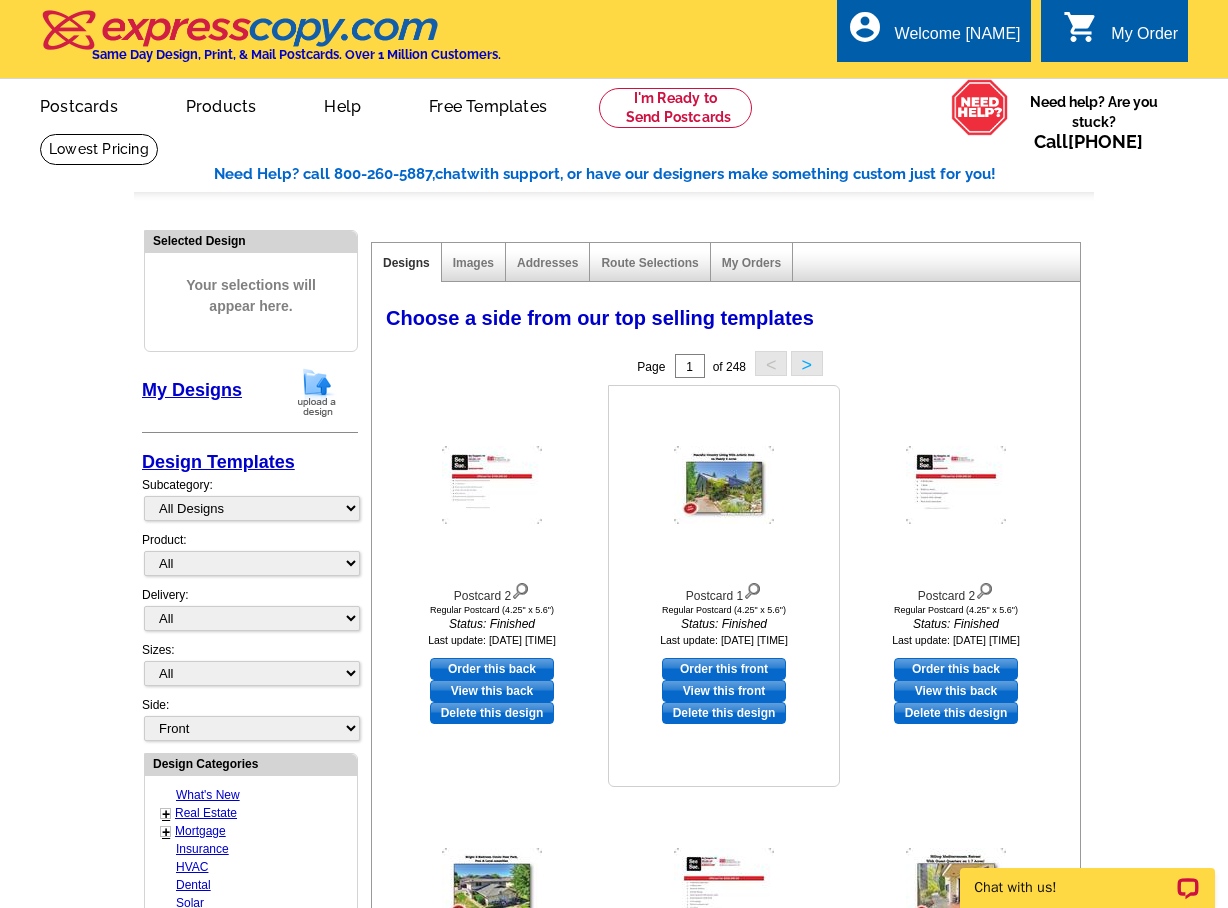 click at bounding box center [724, 485] 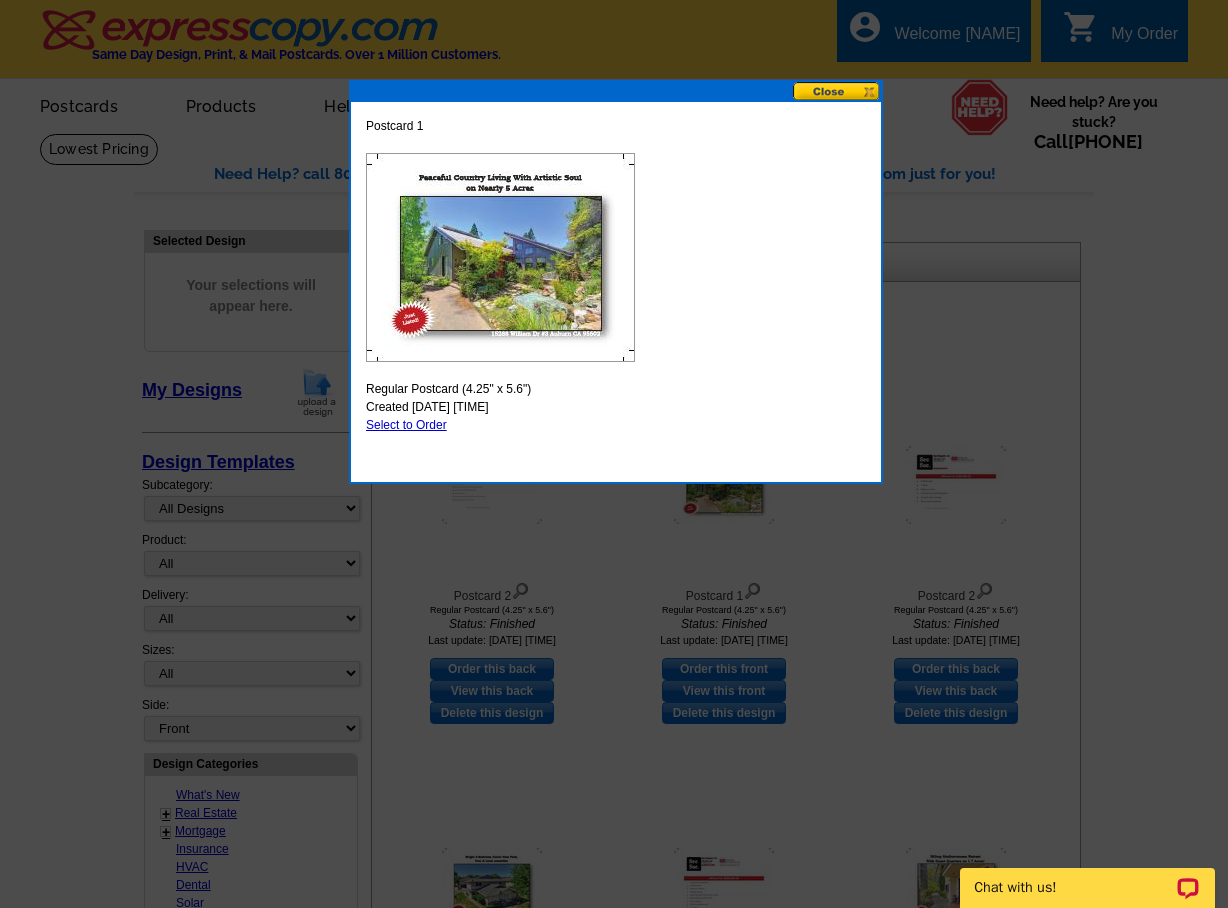 click at bounding box center [837, 91] 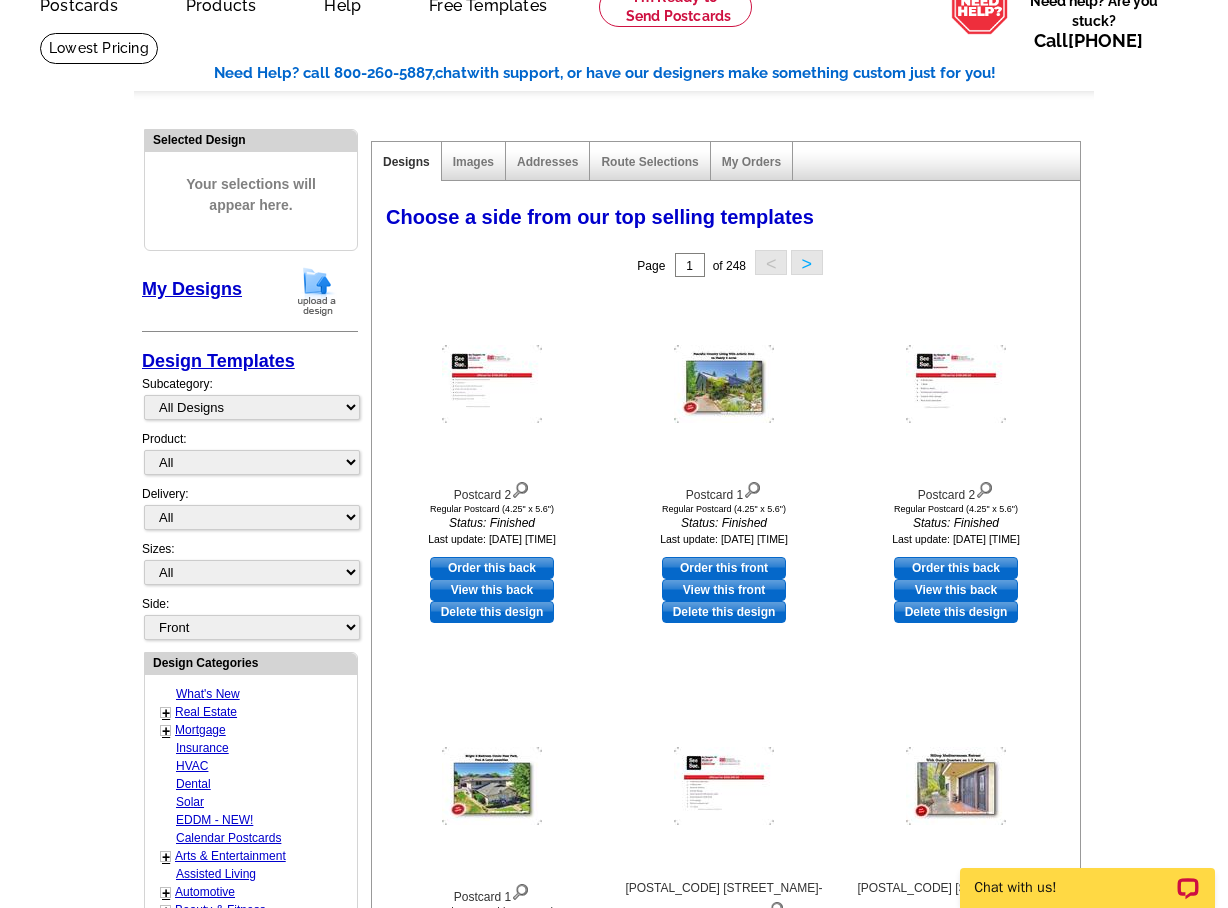 scroll, scrollTop: 100, scrollLeft: 0, axis: vertical 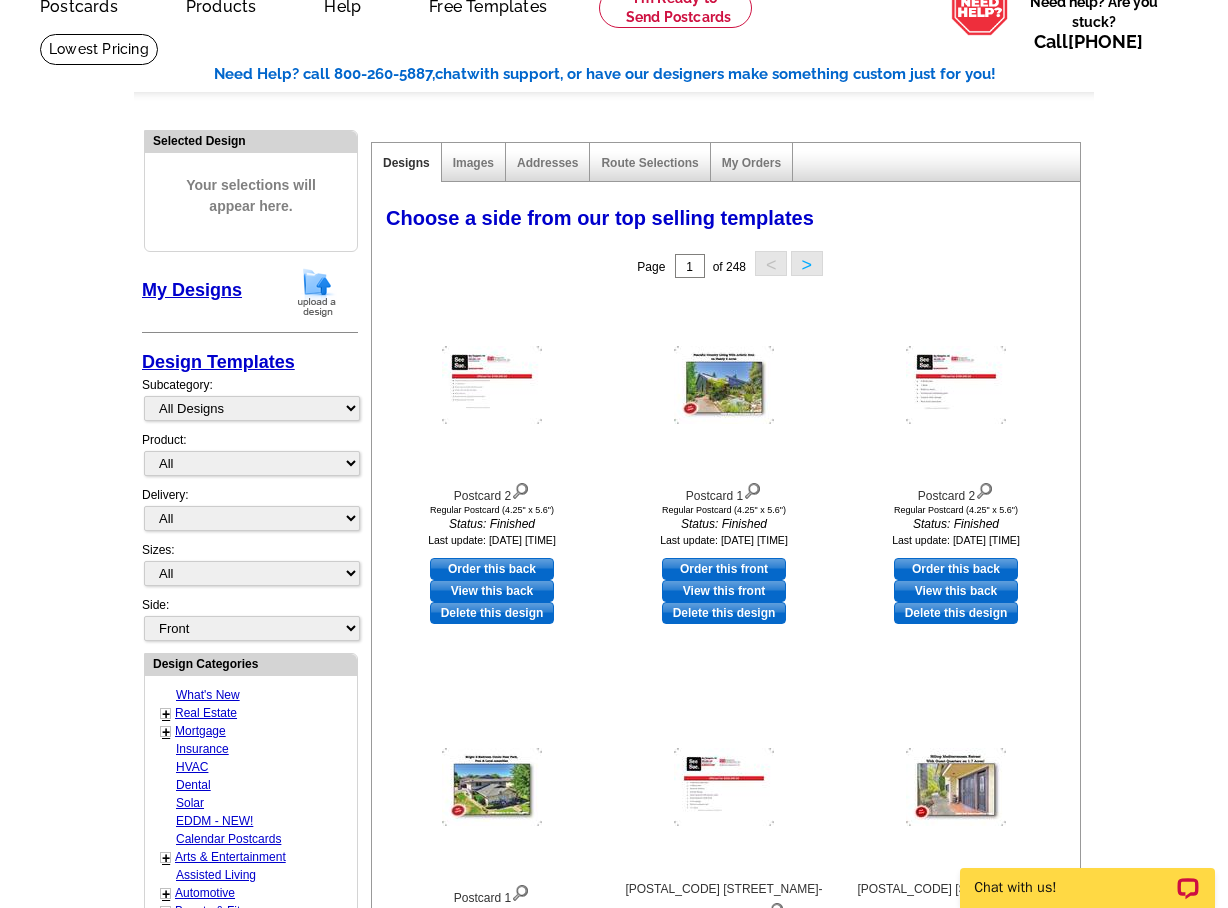 click at bounding box center [317, 292] 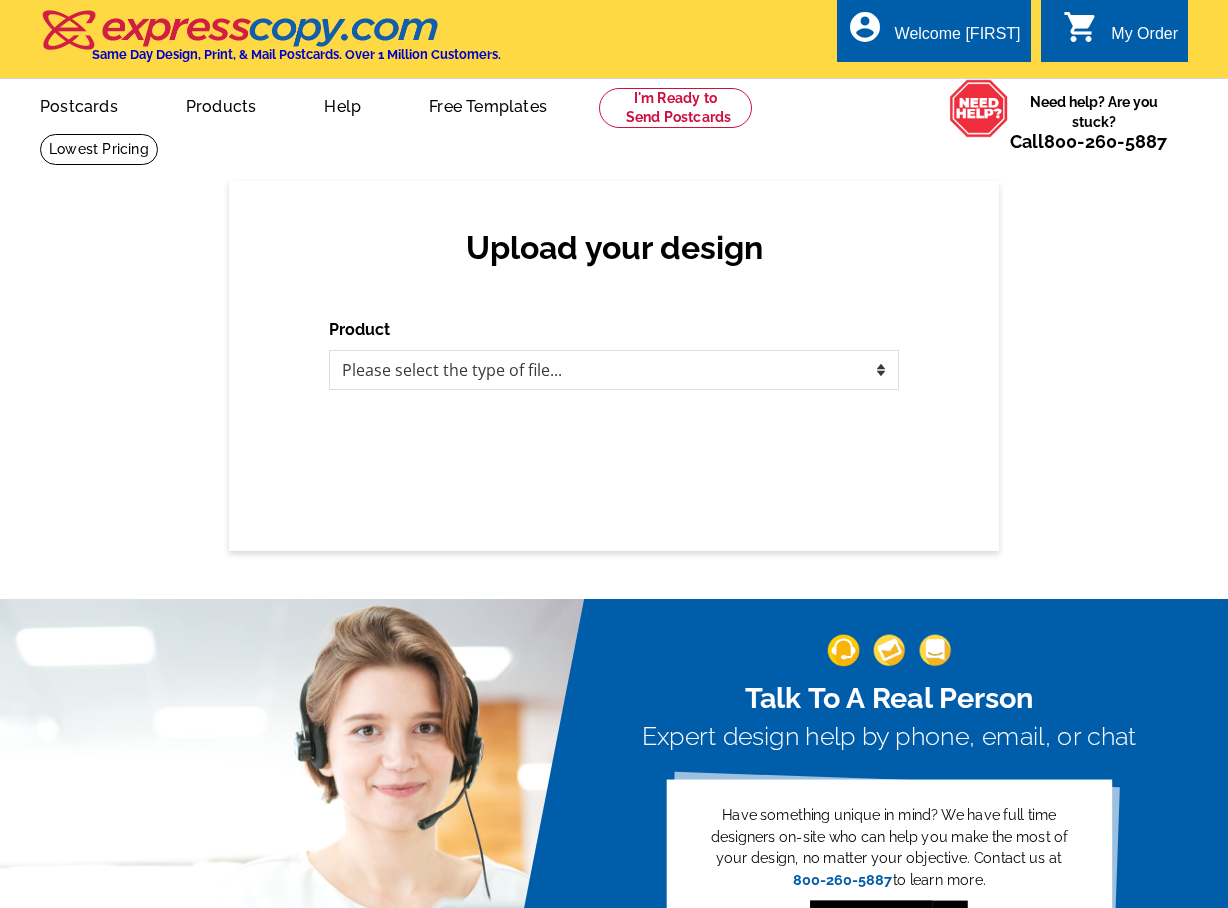 scroll, scrollTop: 0, scrollLeft: 0, axis: both 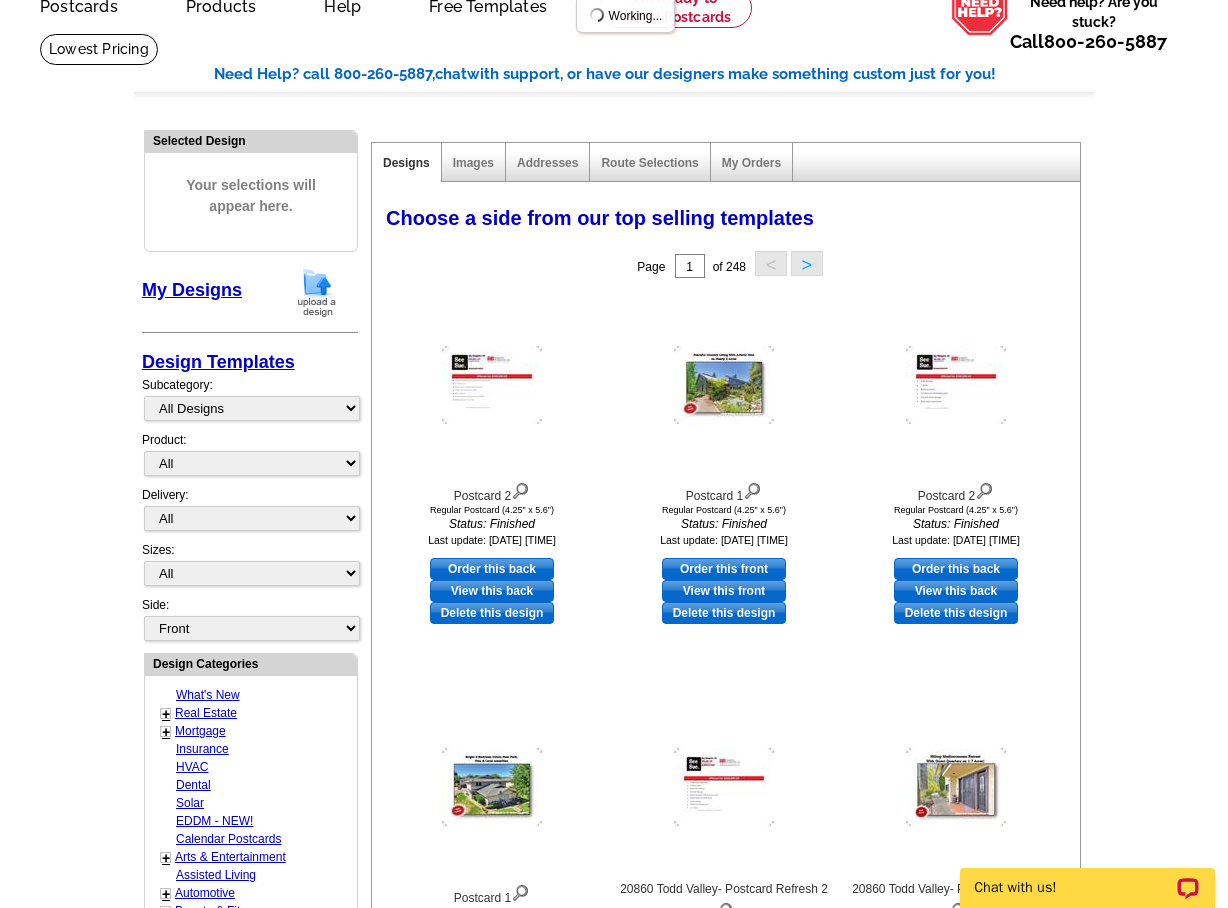 click on "My Designs" at bounding box center (192, 290) 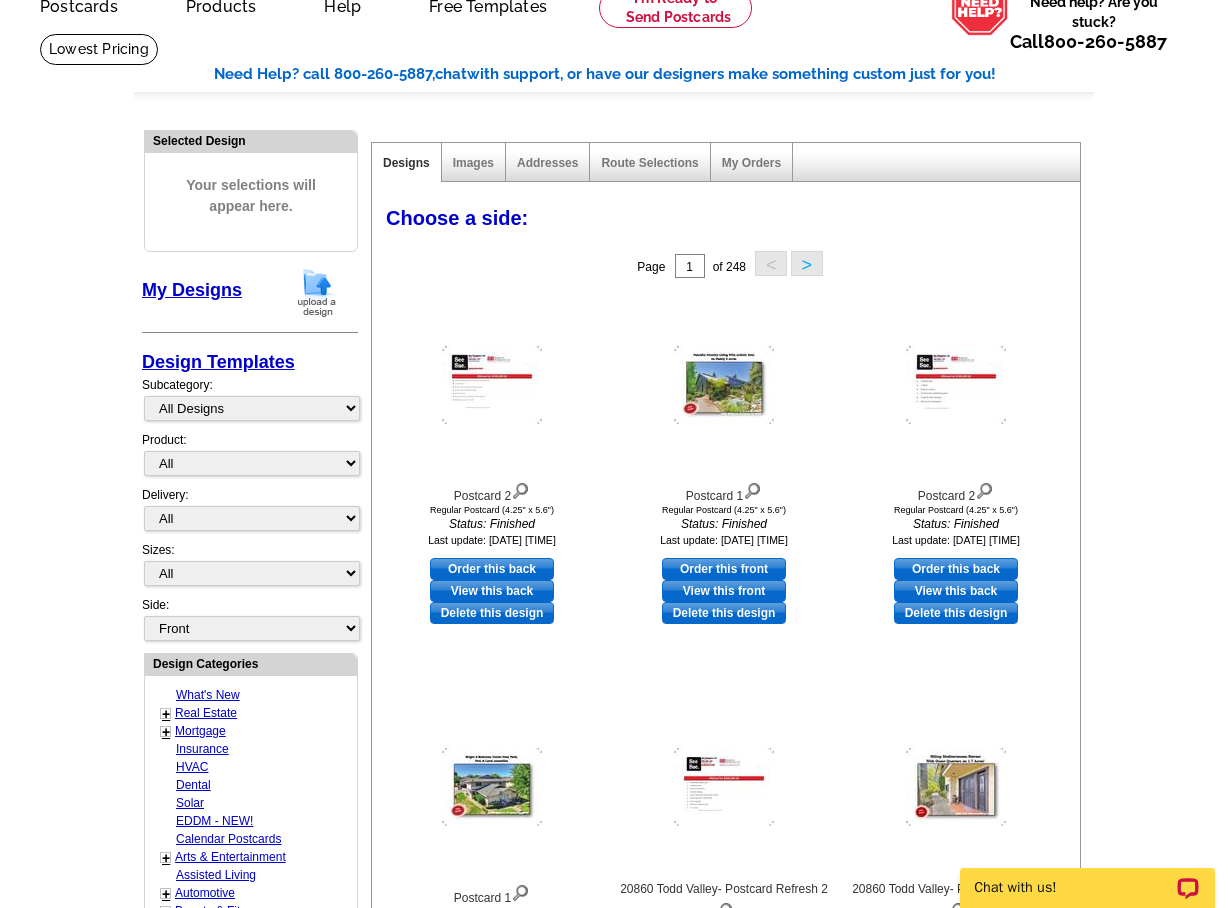 click on "My Designs" at bounding box center [192, 290] 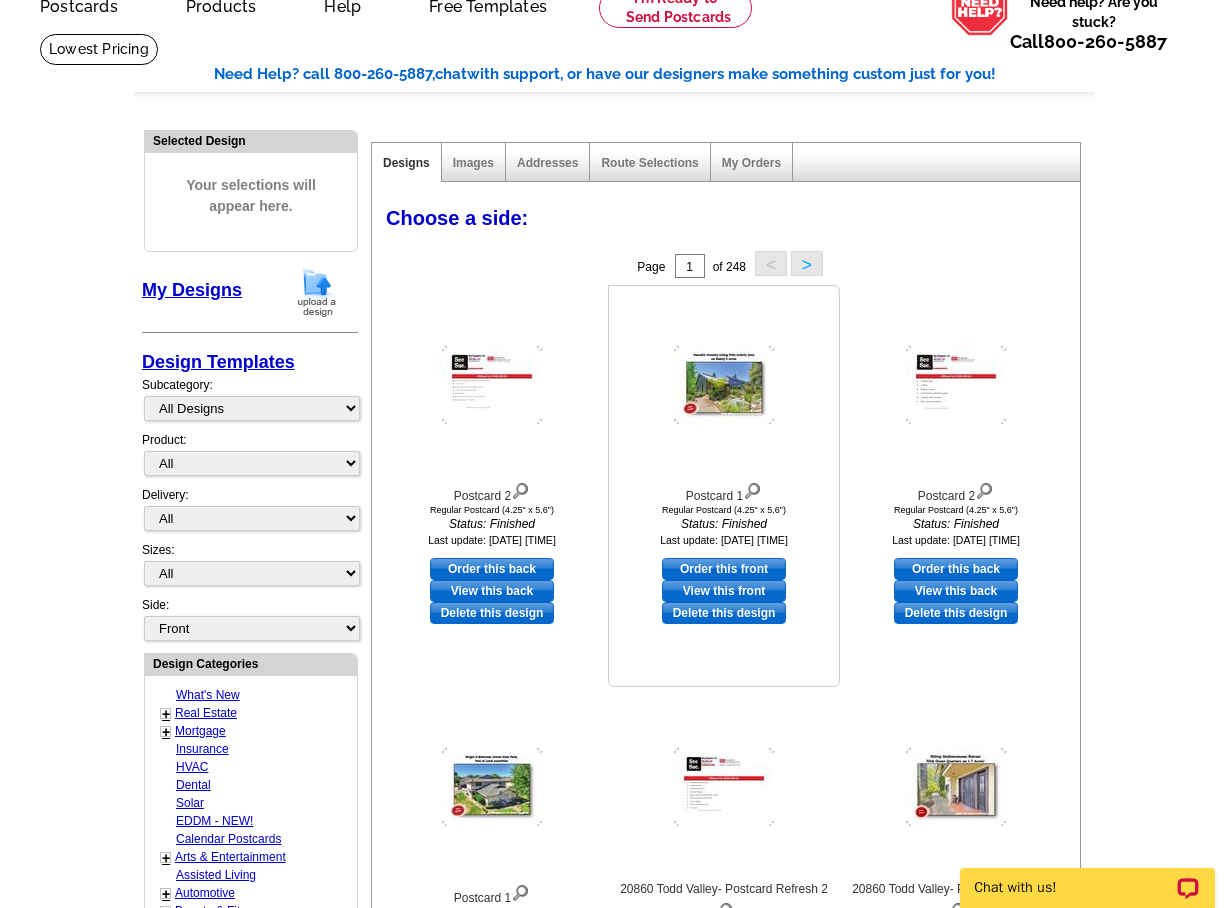 click on "View this front" at bounding box center (724, 591) 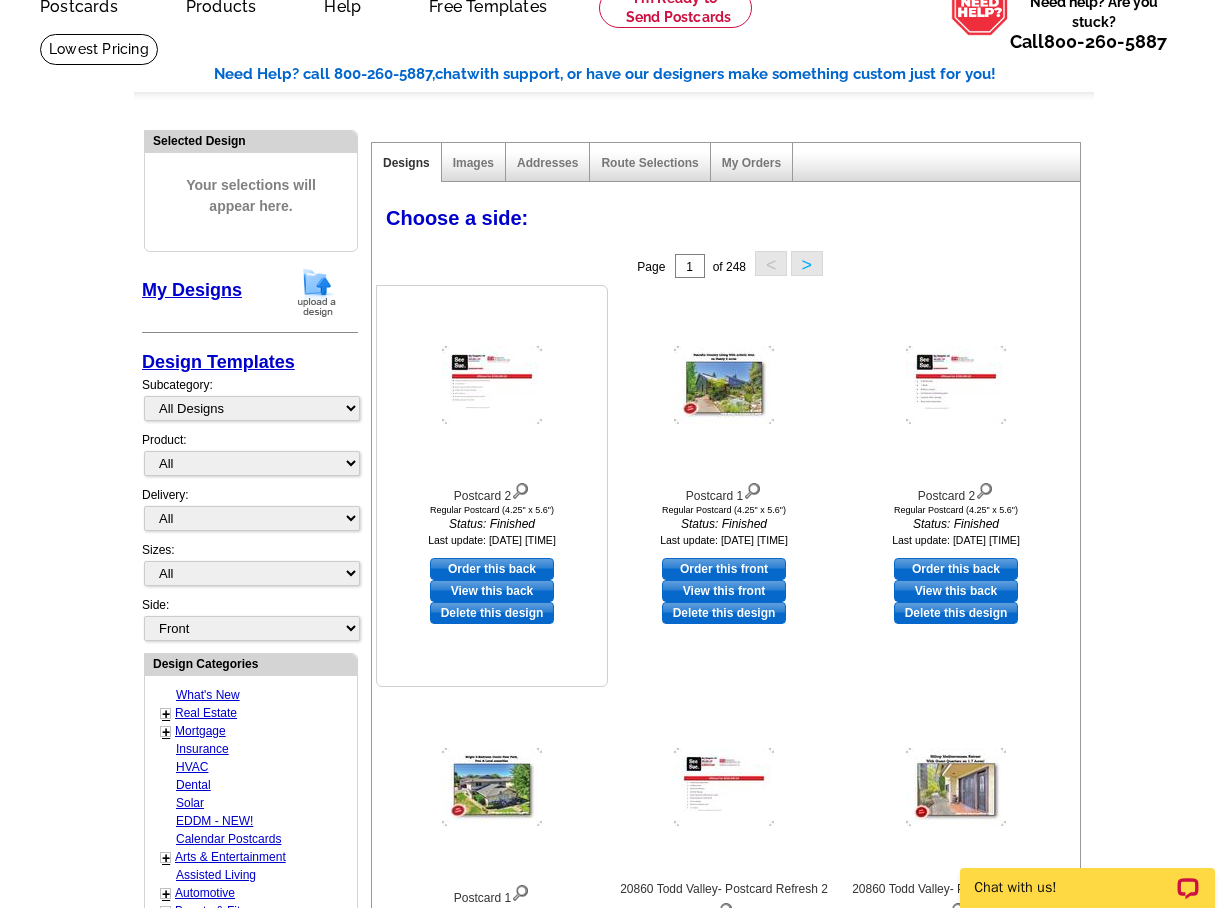 click on "View this back" at bounding box center (492, 591) 